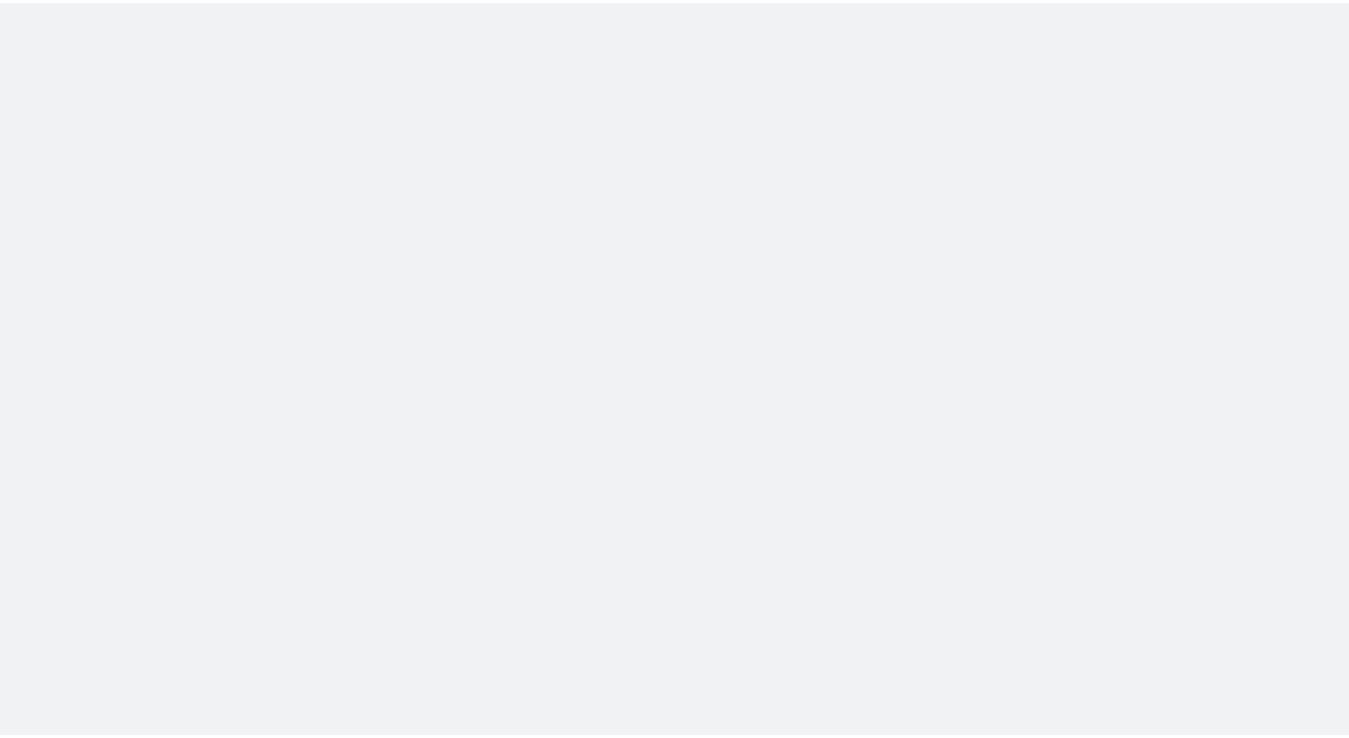 scroll, scrollTop: 0, scrollLeft: 0, axis: both 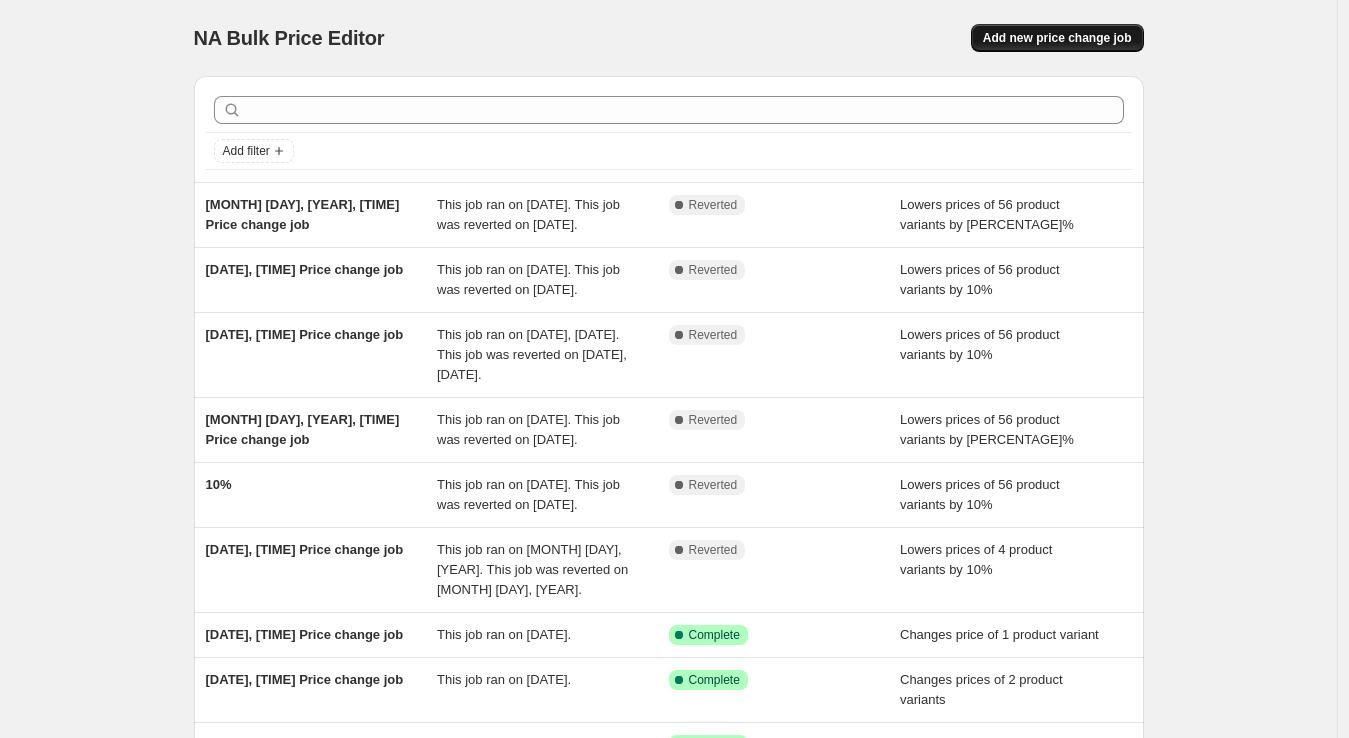 click on "Add new price change job" at bounding box center [1057, 38] 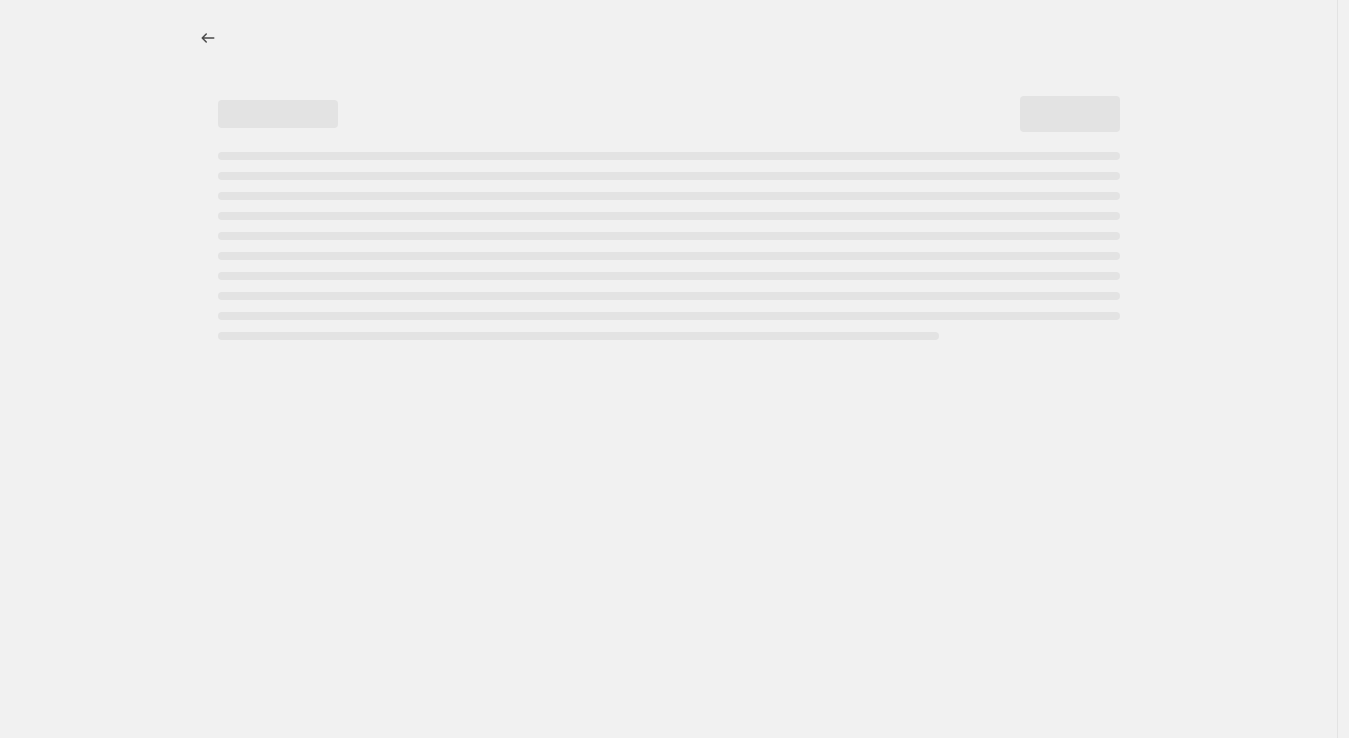 select on "percentage" 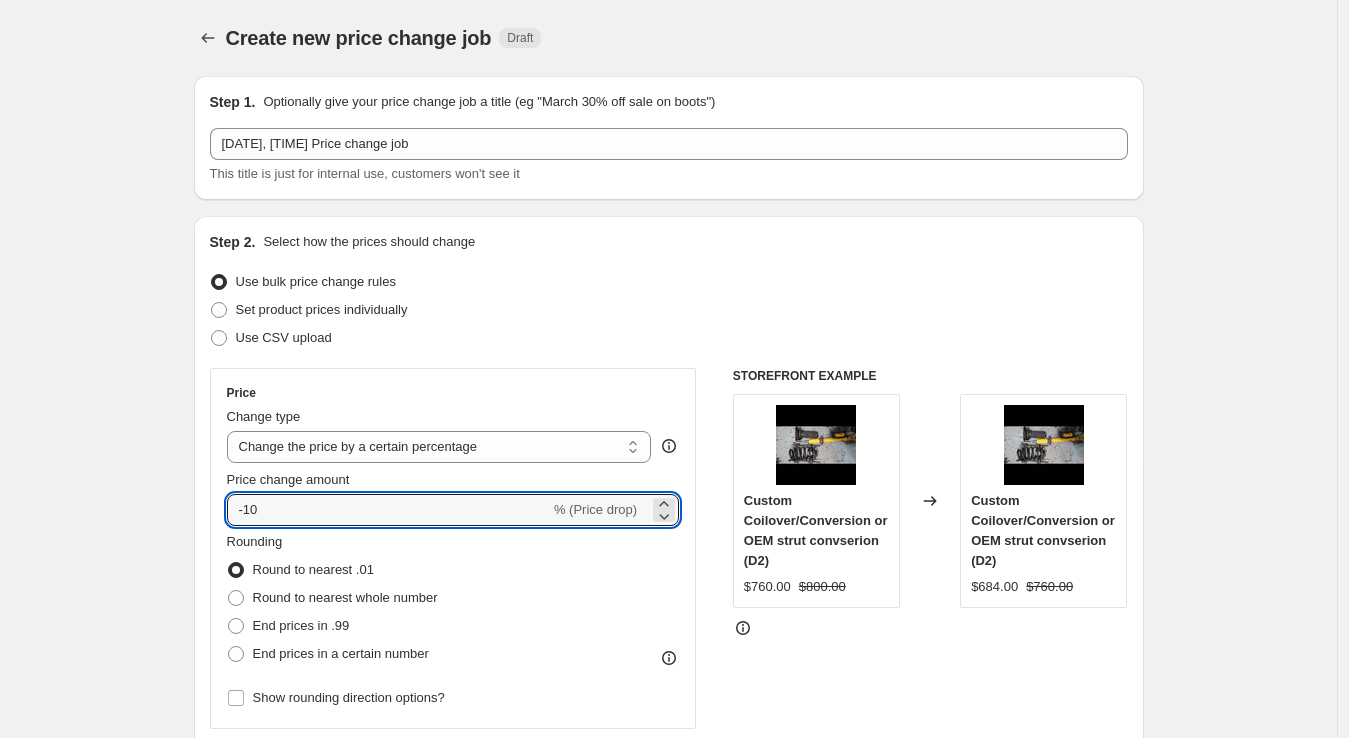 drag, startPoint x: 274, startPoint y: 510, endPoint x: 122, endPoint y: 498, distance: 152.47295 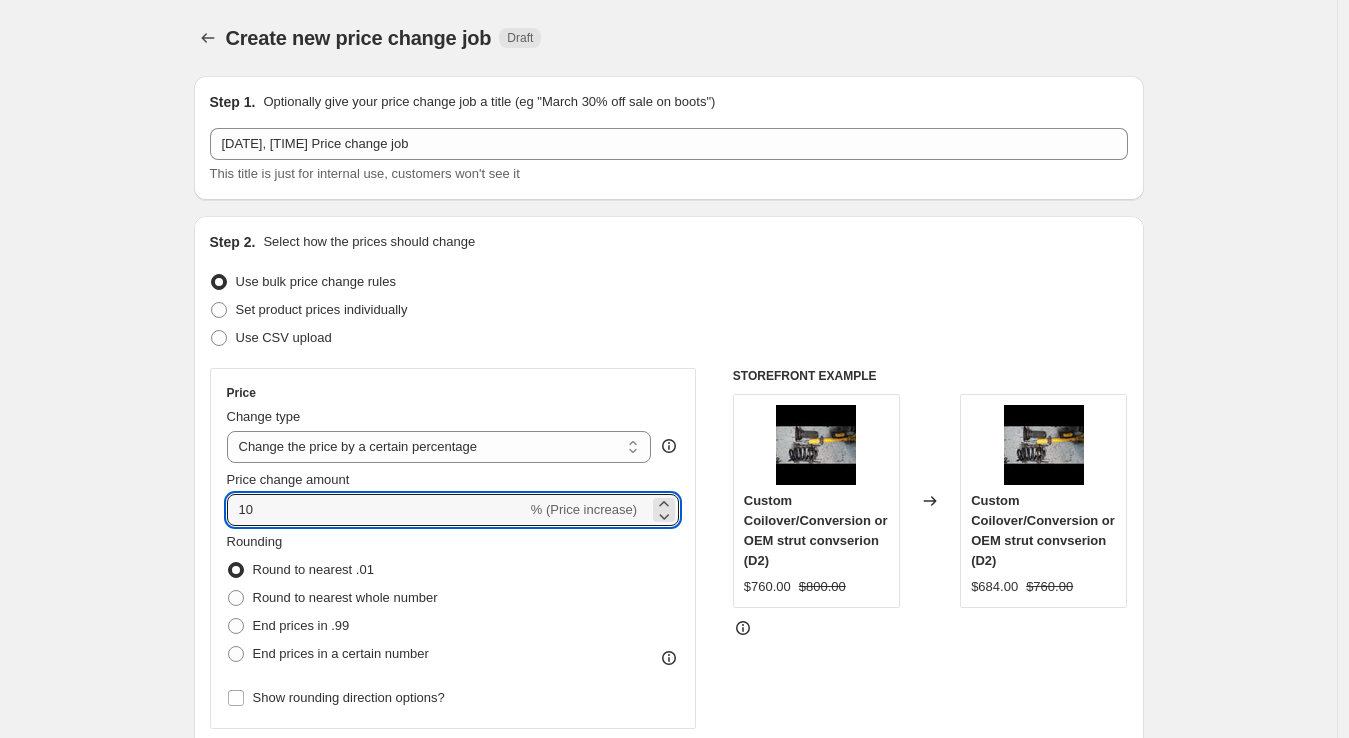 type on "10" 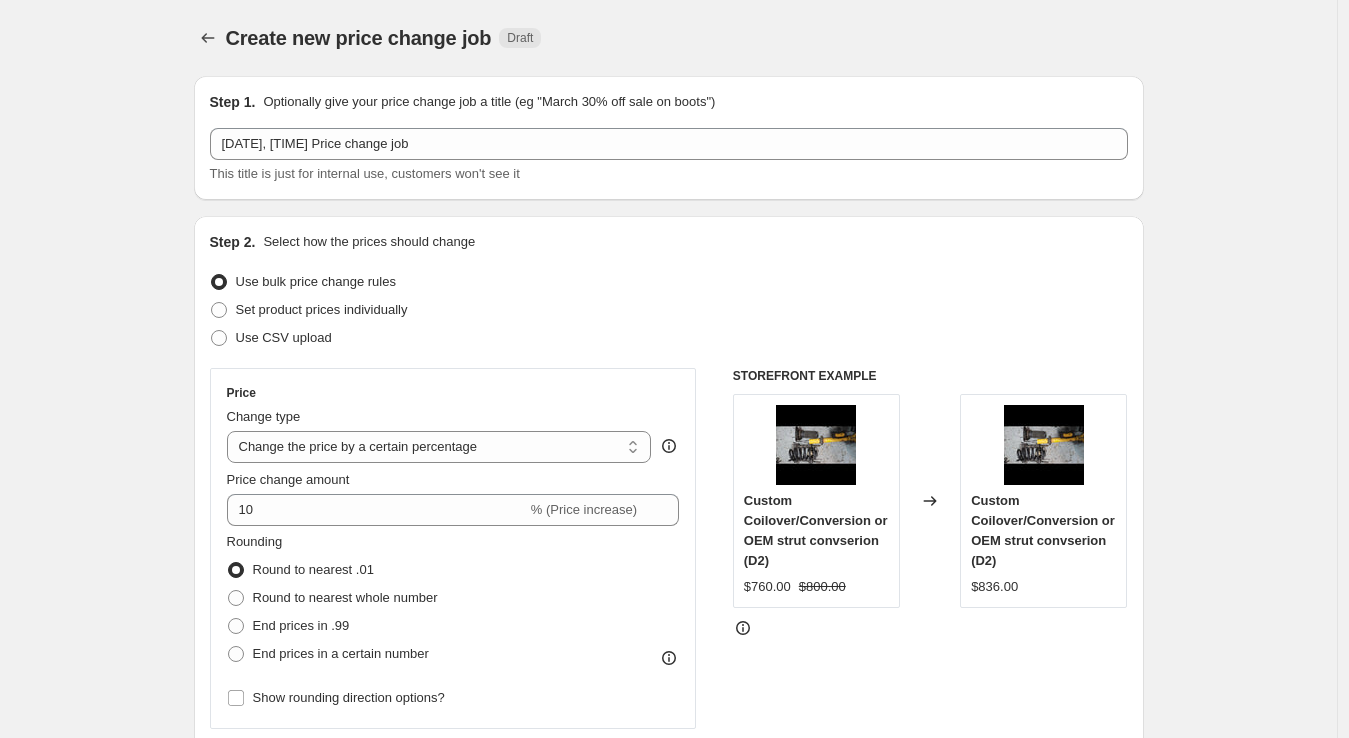 click on "Create new price change job. This page is ready Create new price change job Draft Step 1. Optionally give your price change job a title (eg "March 30% off sale on boots") [DATE], [TIME] Price change job This title is just for internal use, customers won't see it Step 2. Select how the prices should change Use bulk price change rules Set product prices individually Use CSV upload Price Change type Change the price to a certain amount Change the price by a certain amount Change the price by a certain percentage Change the price to the current compare at price (price before sale) Change the price by a certain amount relative to the compare at price Change the price by a certain percentage relative to the compare at price Don't change the price Change the price by a certain percentage relative to the cost per item Change price to certain cost margin Change the price by a certain percentage Price change amount 10 % (Price increase) Rounding Round to nearest .01 Round to nearest whole number Change type" at bounding box center [668, 1015] 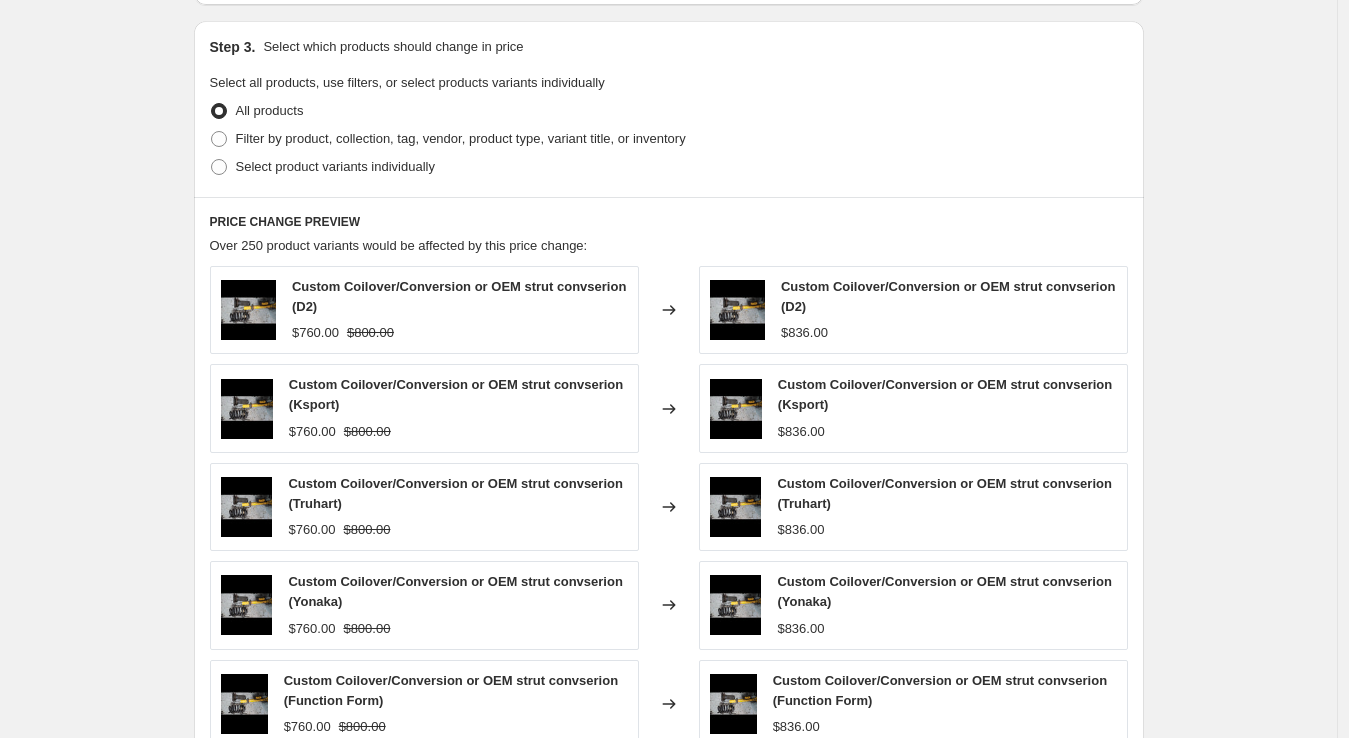 scroll, scrollTop: 915, scrollLeft: 0, axis: vertical 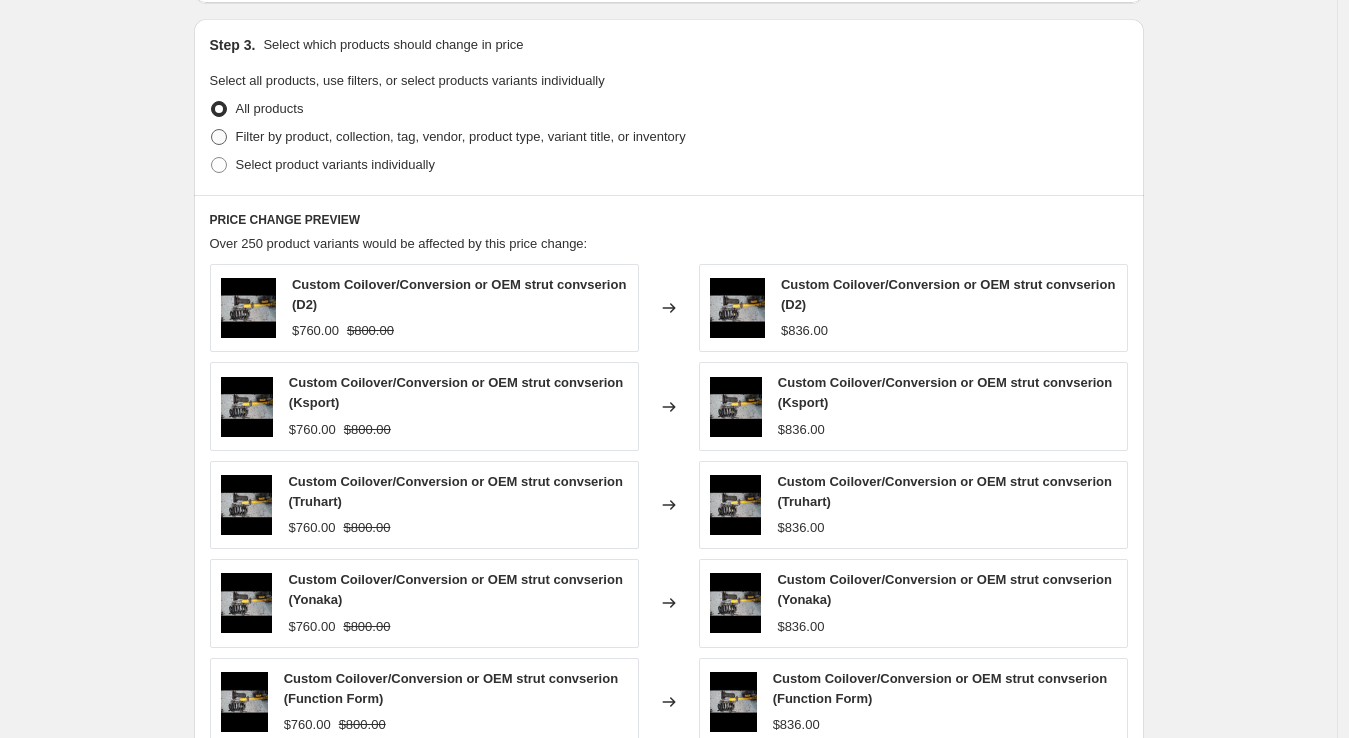 click on "Filter by product, collection, tag, vendor, product type, variant title, or inventory" at bounding box center (448, 137) 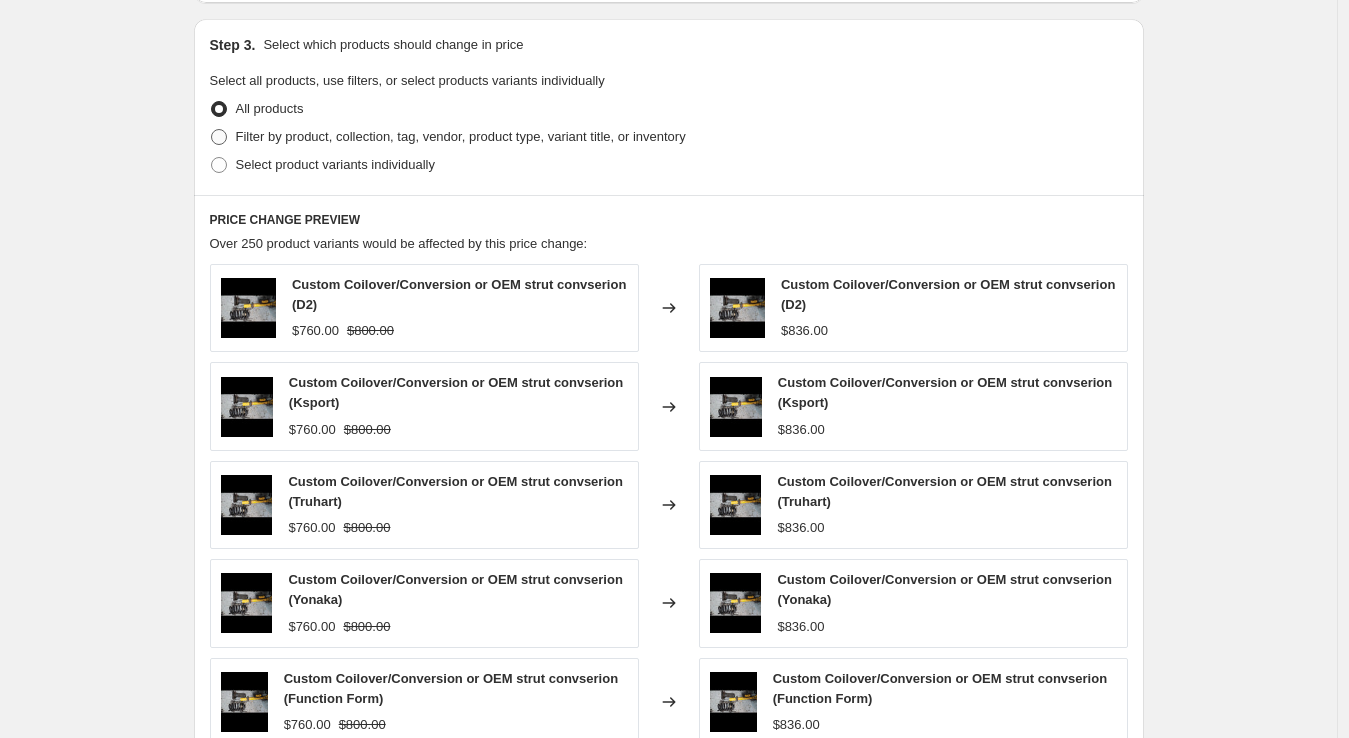 radio on "true" 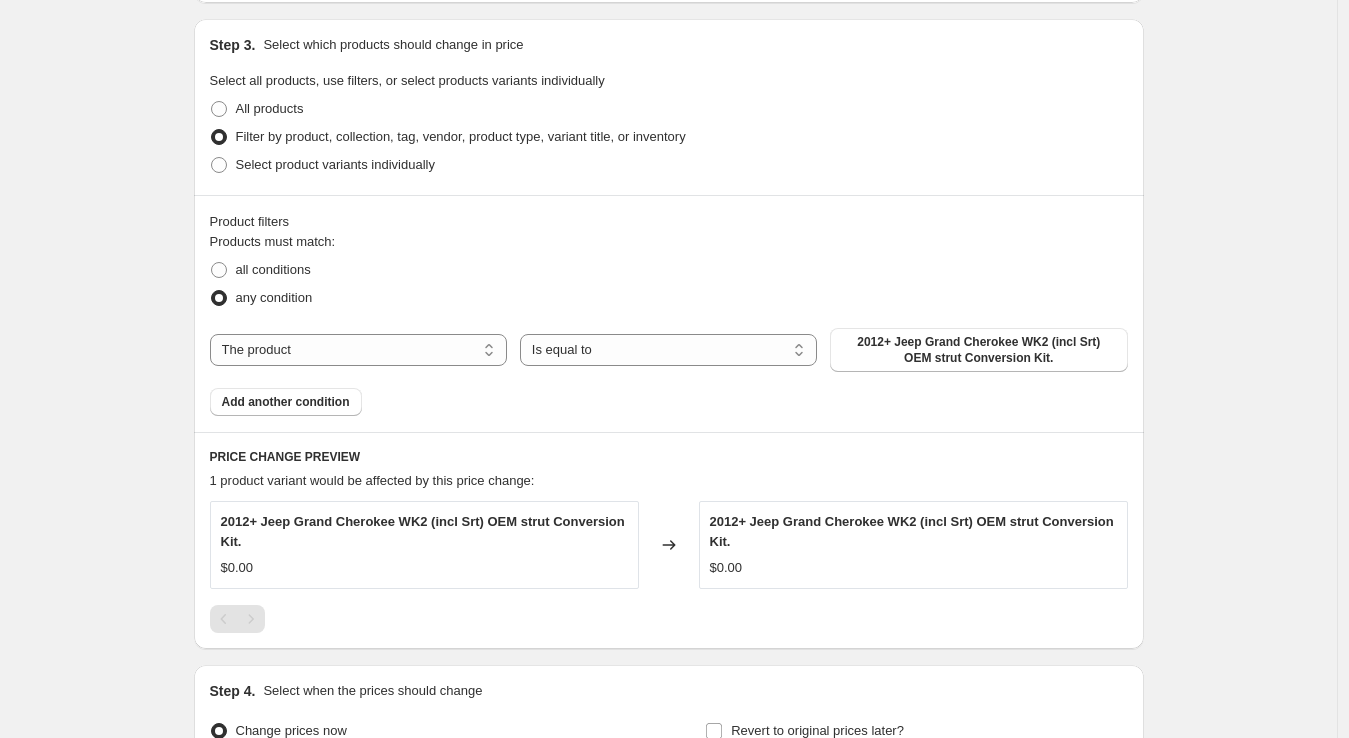 click on "Filter by product, collection, tag, vendor, product type, variant title, or inventory" at bounding box center [461, 136] 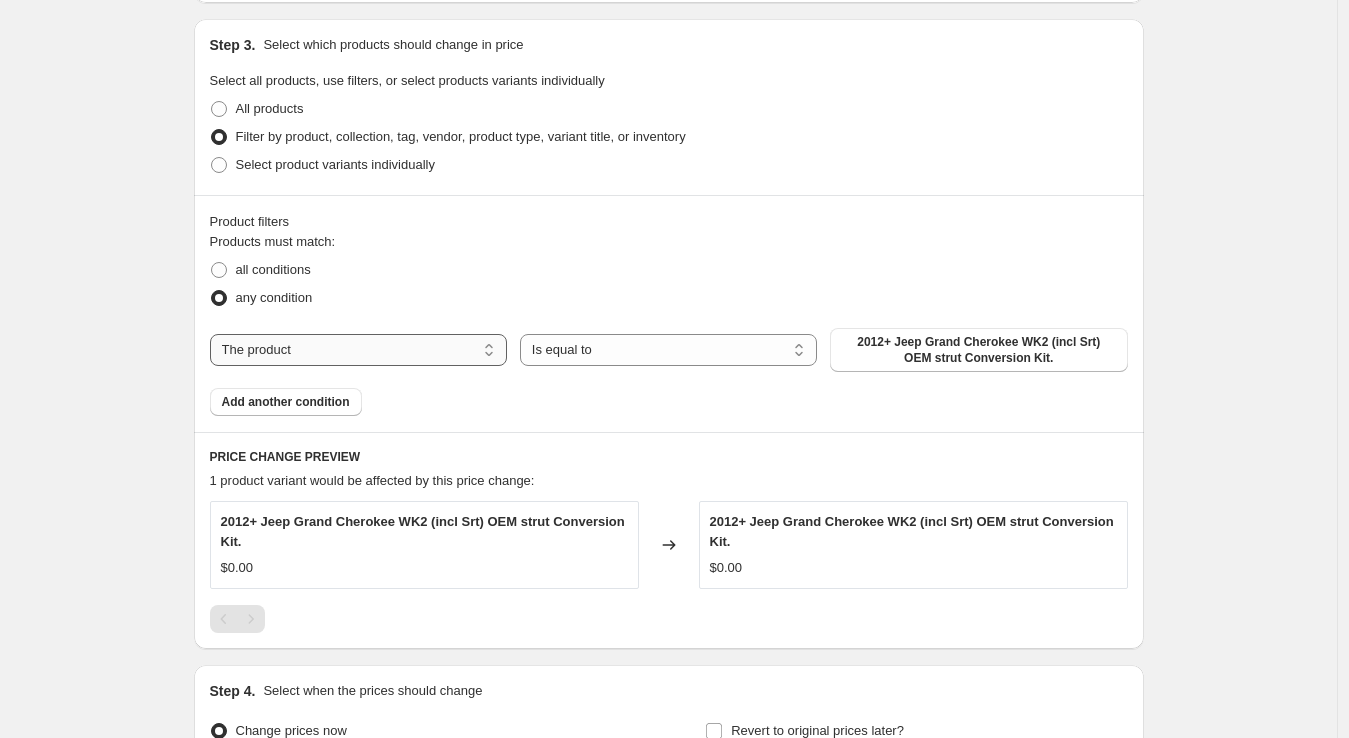 click on "The product The product's collection The product's tag The product's vendor The product's type The product's status The variant's title Inventory quantity" at bounding box center [358, 350] 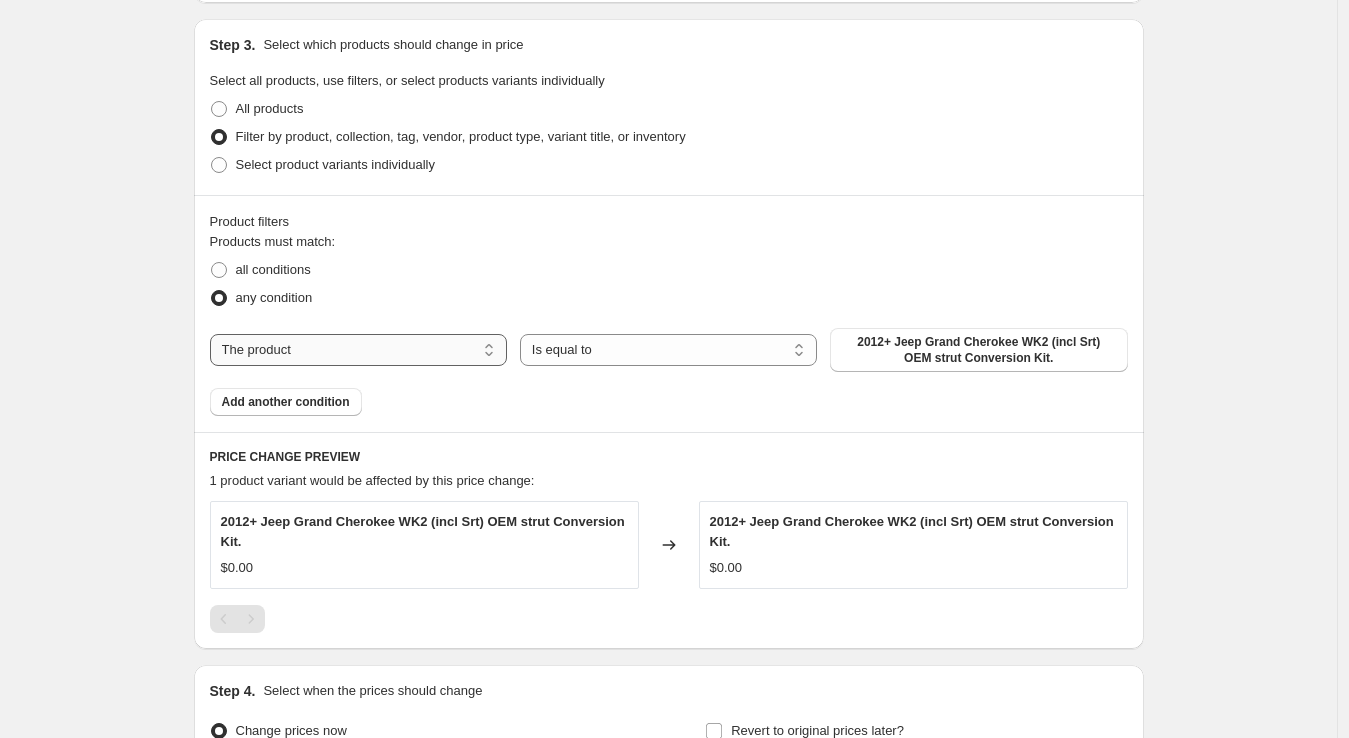 select on "collection" 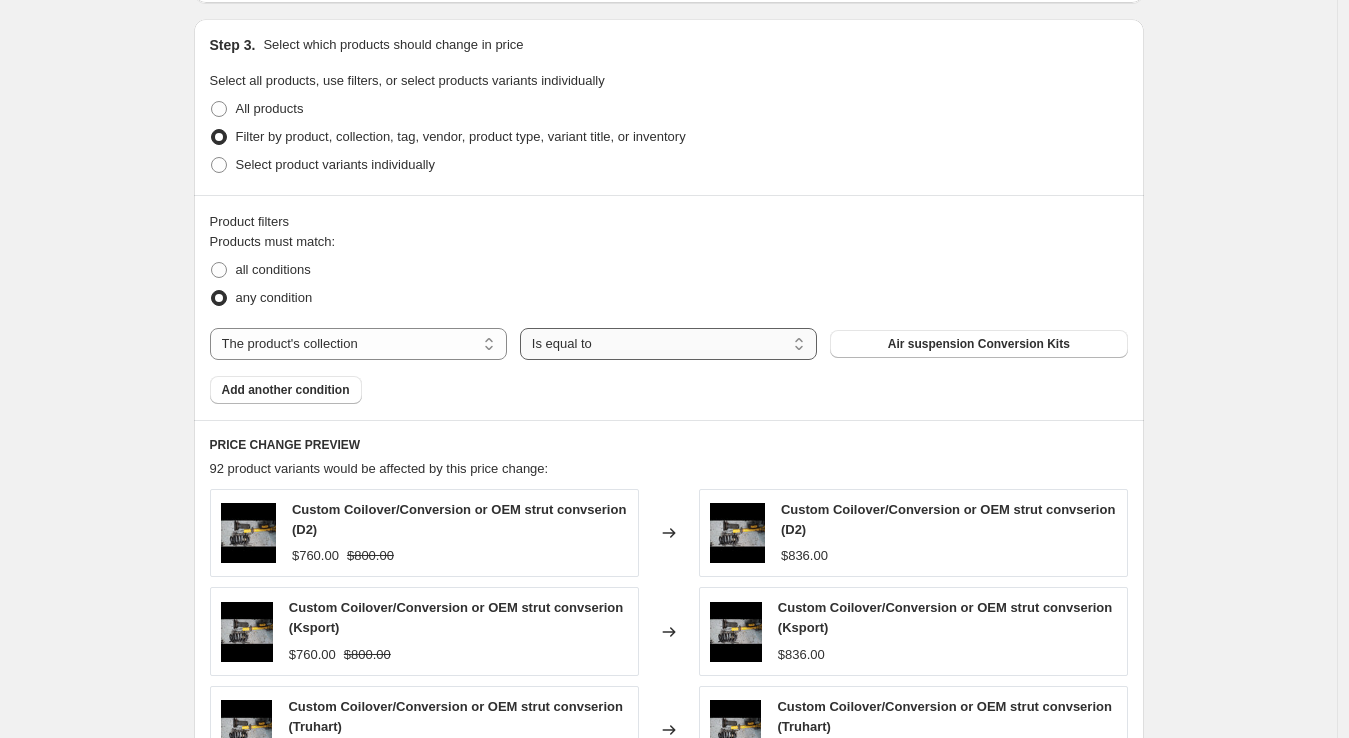 click on "Is equal to Is not equal to" at bounding box center (668, 344) 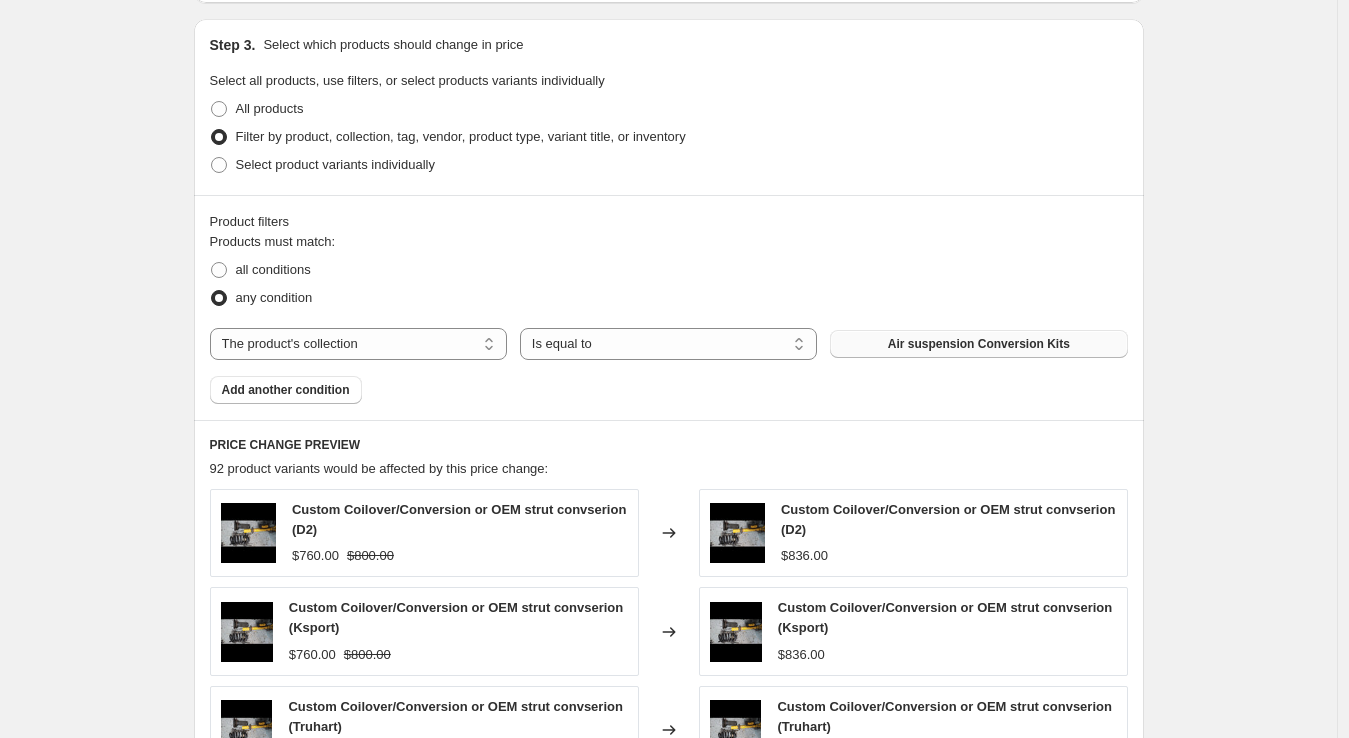 click on "Air suspension Conversion Kits" at bounding box center (978, 344) 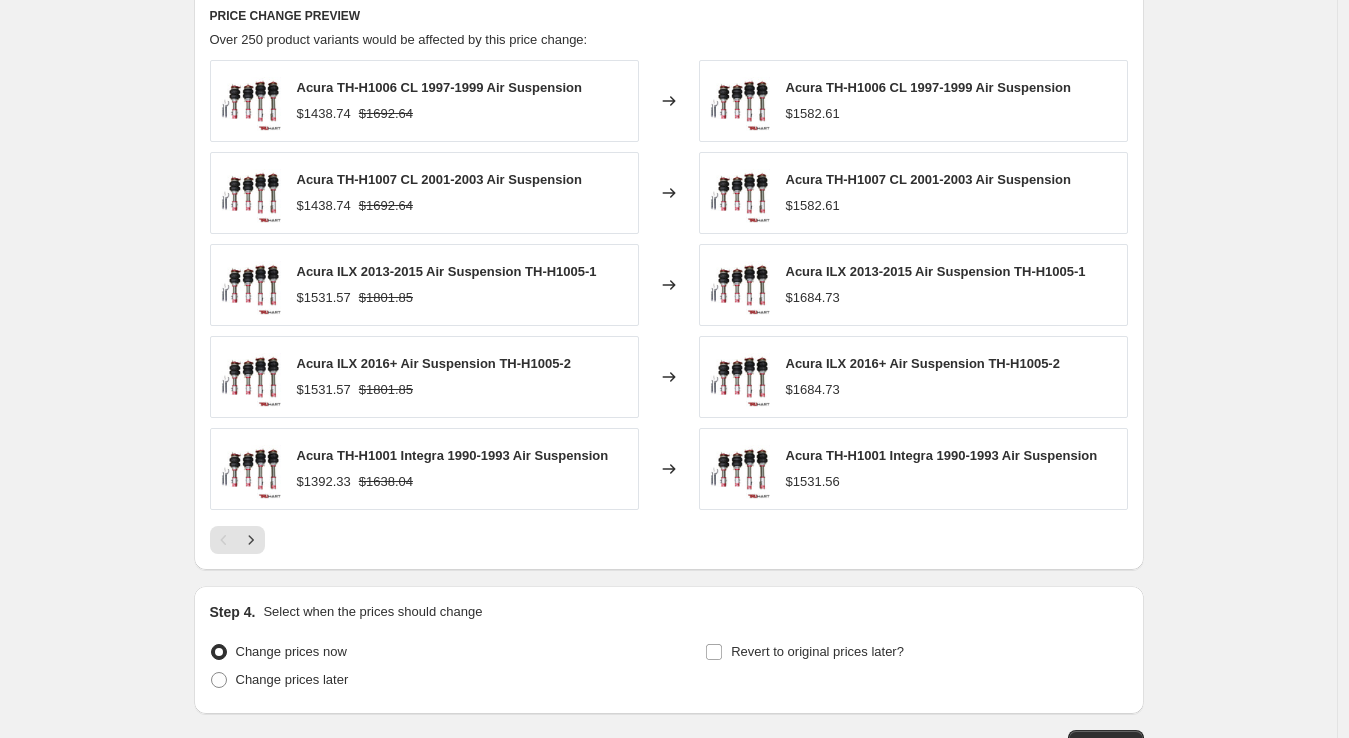 scroll, scrollTop: 1357, scrollLeft: 0, axis: vertical 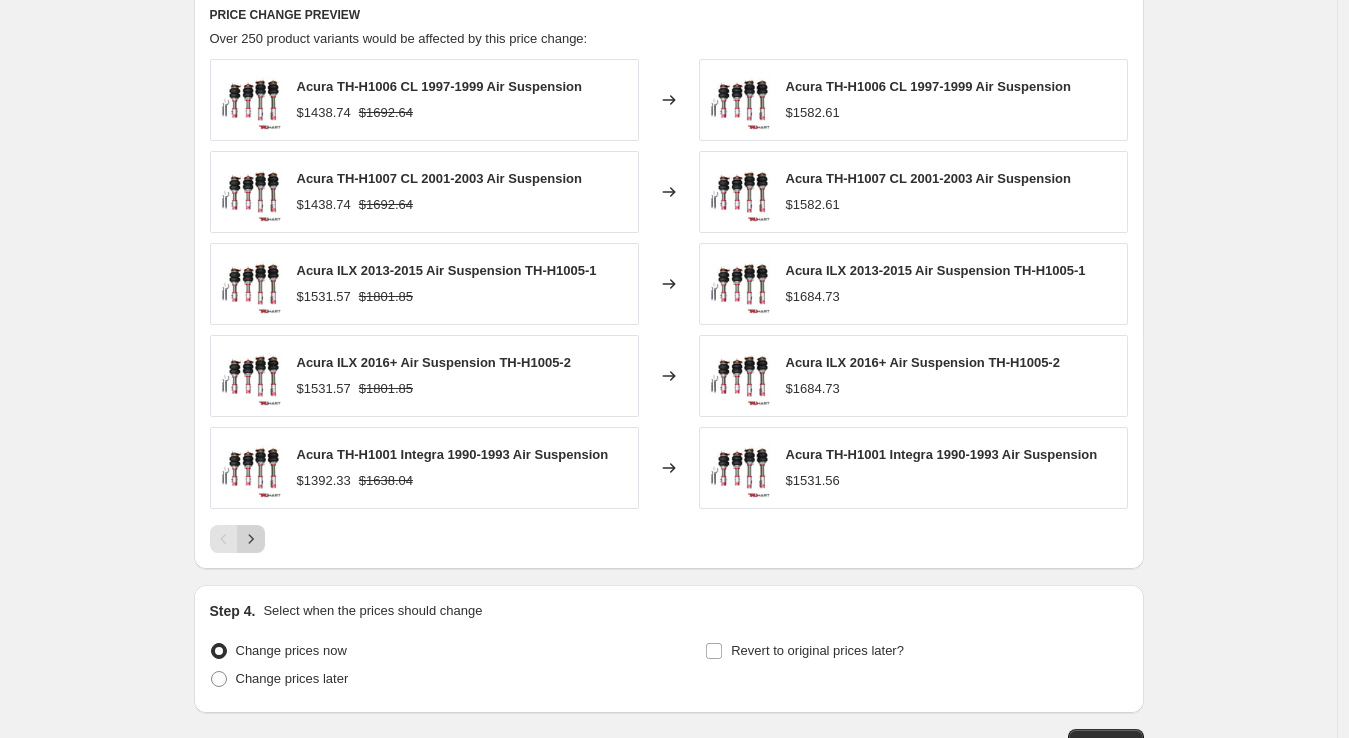 click 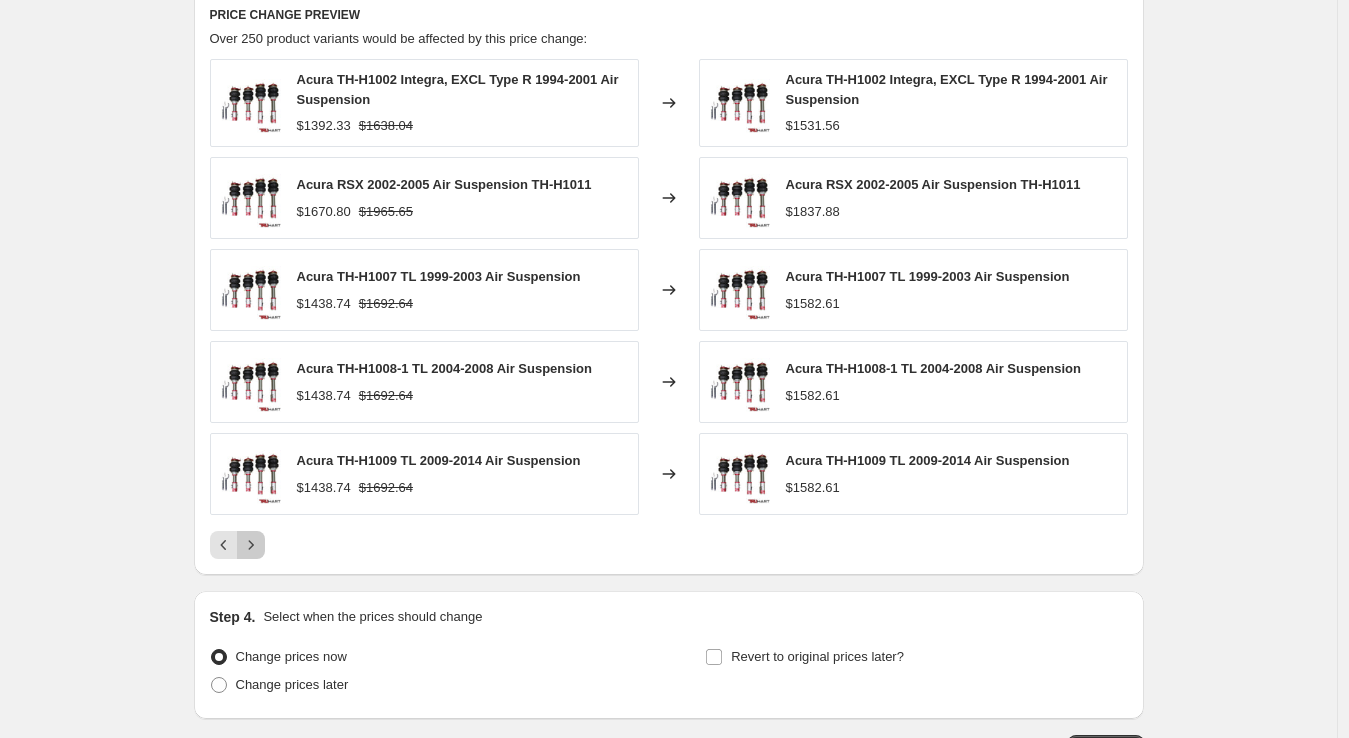 click 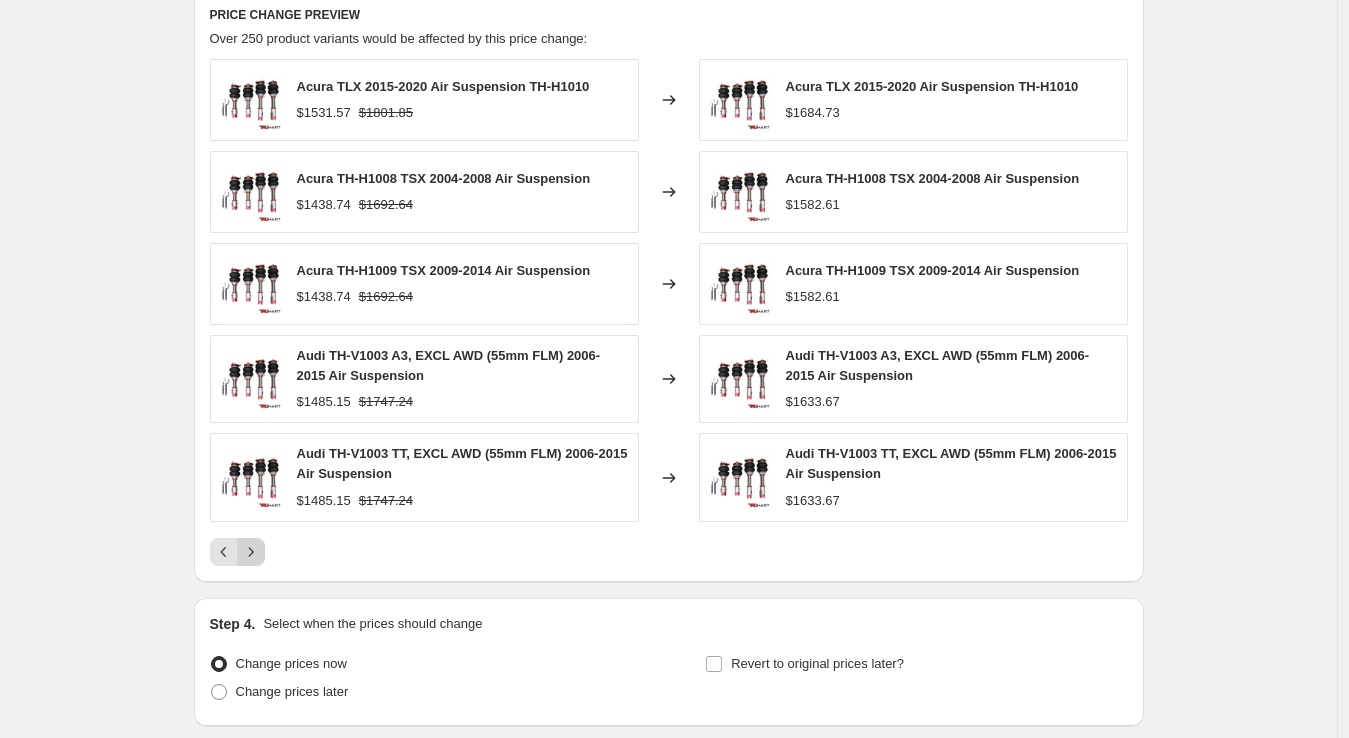 click 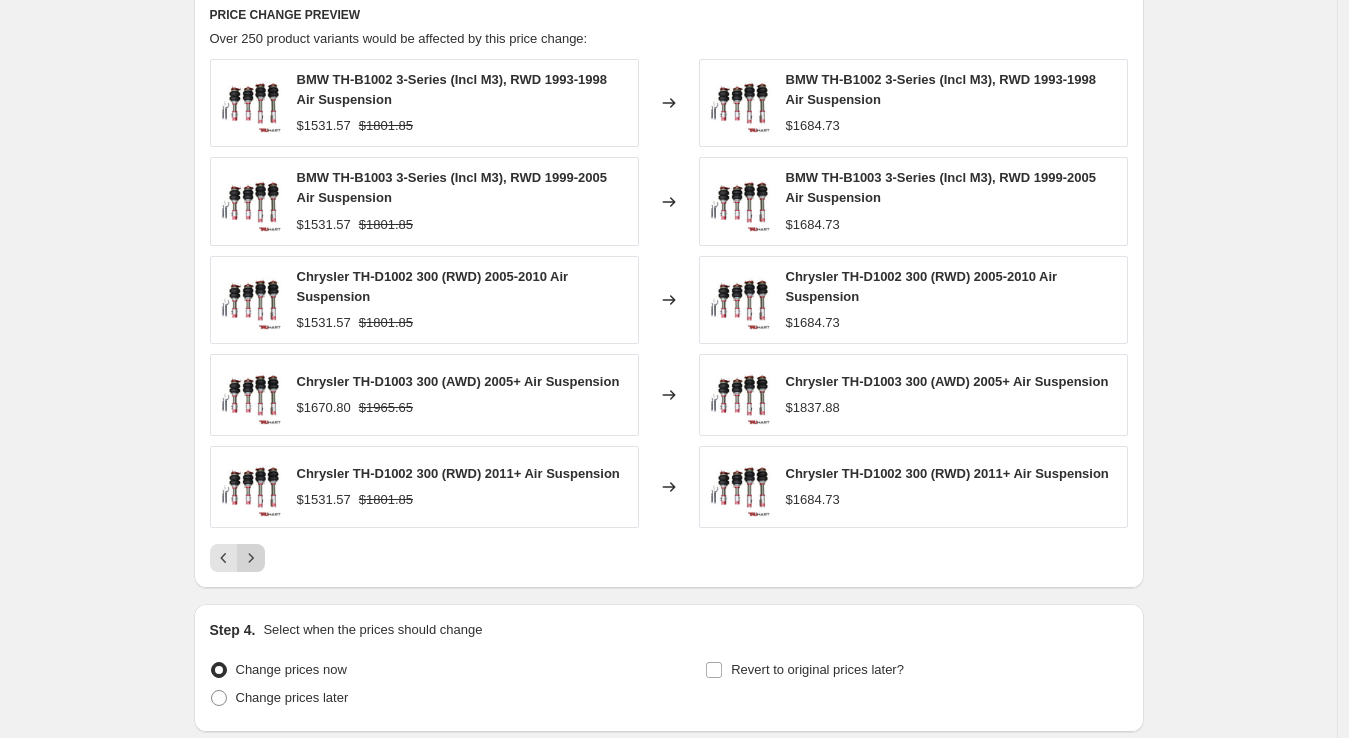 click at bounding box center [251, 558] 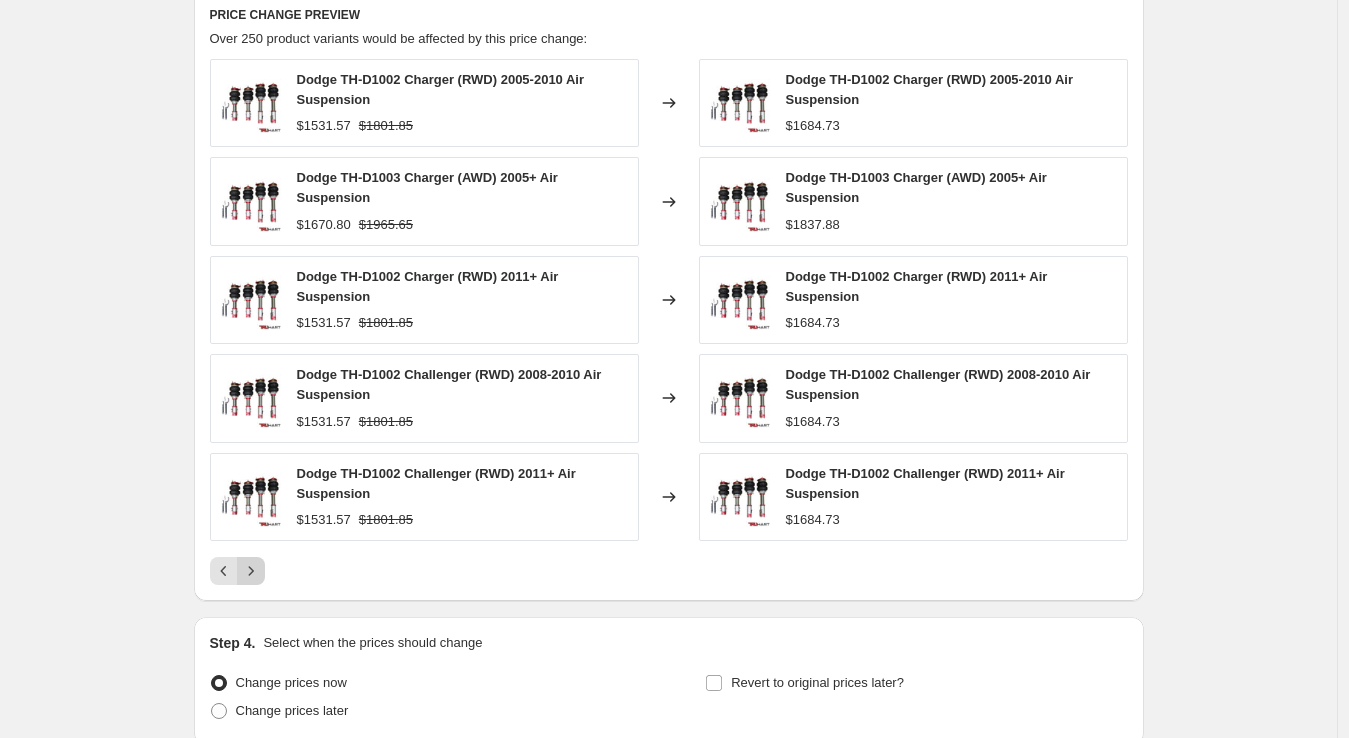 click on "Dodge TH-D1002 Charger (RWD) 2005-2010 Air Suspension  [PRICE]   [PRICE]  Changed to Dodge TH-D1002 Charger (RWD) 2005-2010 Air Suspension  [PRICE]  Dodge TH-D1003 Charger (AWD) 2005+ Air Suspension  [PRICE]   [PRICE]  Changed to Dodge TH-D1003 Charger (AWD) 2005+ Air Suspension  [PRICE]  Dodge TH-D1002 Charger (RWD) 2011+ Air Suspension  [PRICE]   [PRICE]  Changed to Dodge TH-D1002 Charger (RWD) 2011+ Air Suspension  [PRICE]  Dodge TH-D1002 Challenger (RWD) 2008-2010 Air Suspension  [PRICE]   [PRICE]  Changed to Dodge TH-D1002 Challenger (RWD) 2008-2010 Air Suspension  [PRICE]  Dodge TH-D1002 Challenger (RWD) 2011+ Air Suspension  [PRICE]   [PRICE]  Changed to Dodge TH-D1002 Challenger (RWD) 2011+ Air Suspension  [PRICE]" at bounding box center (669, 322) 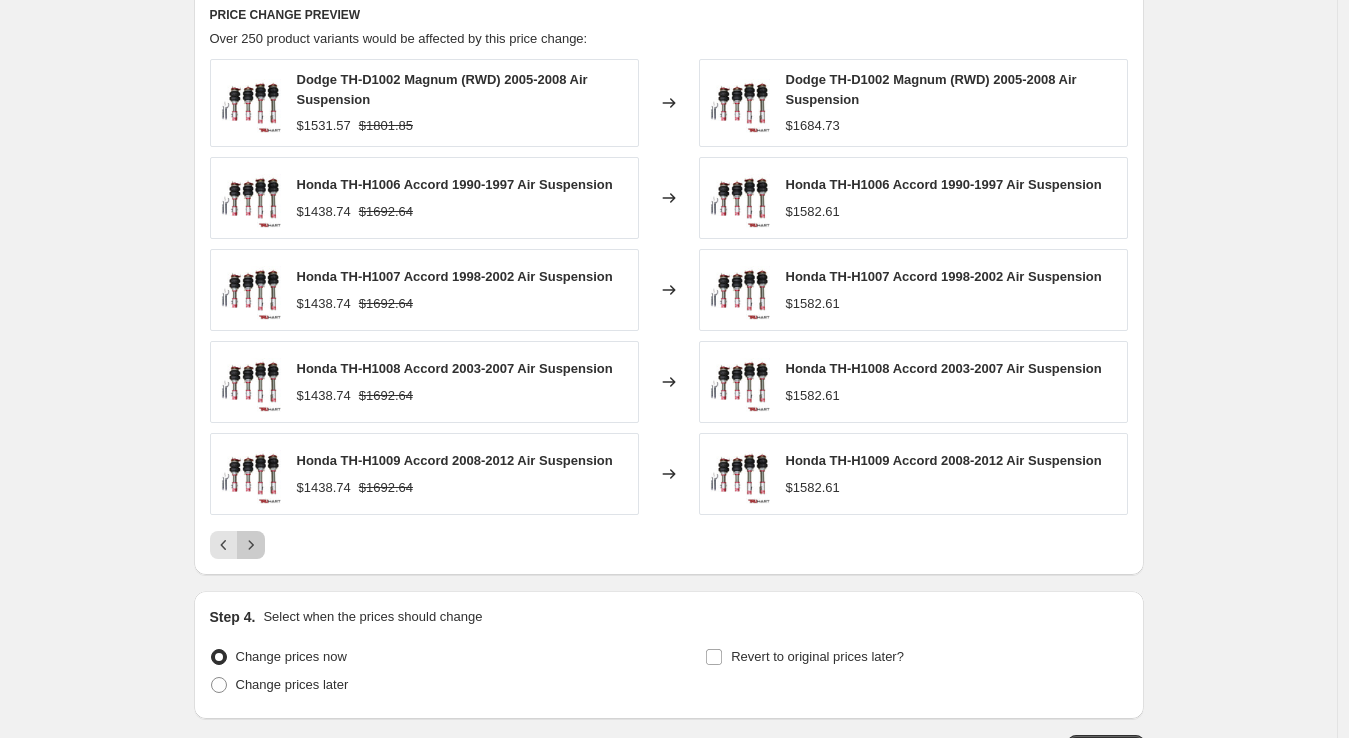 click 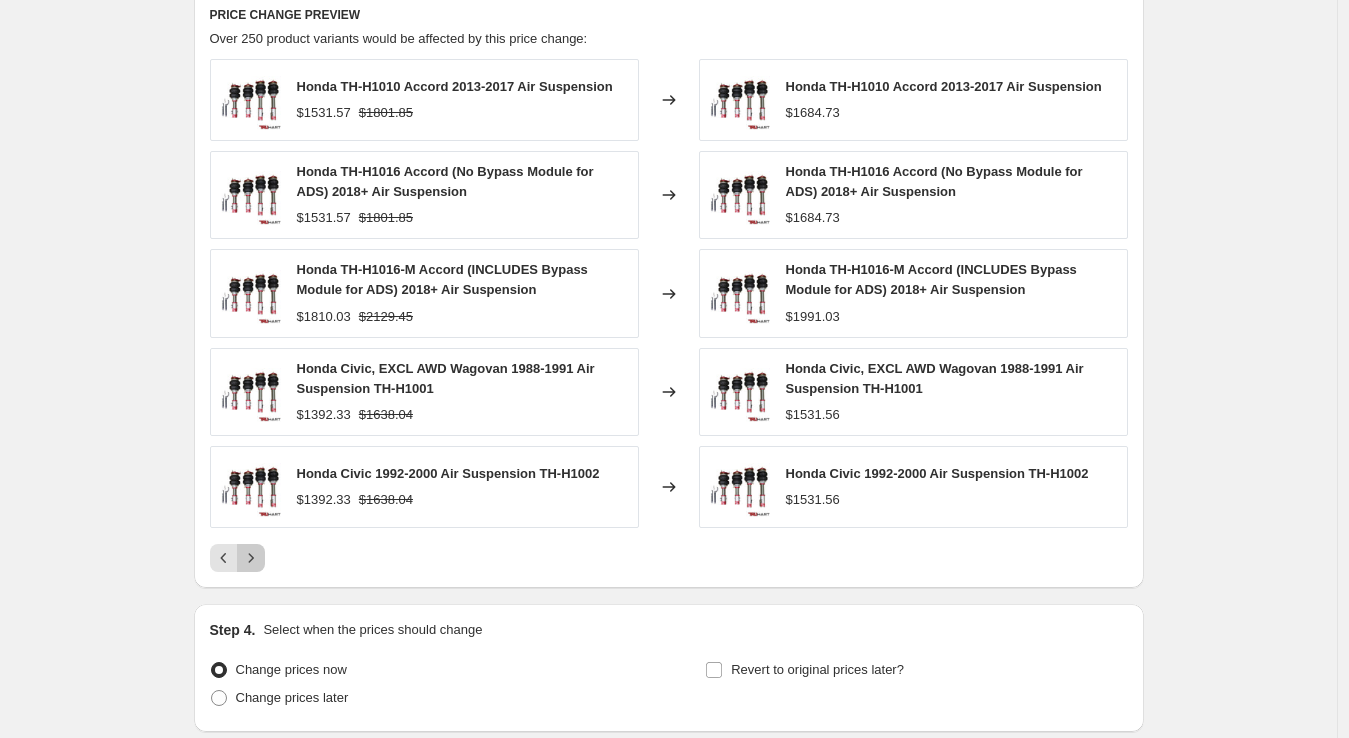 click at bounding box center (251, 558) 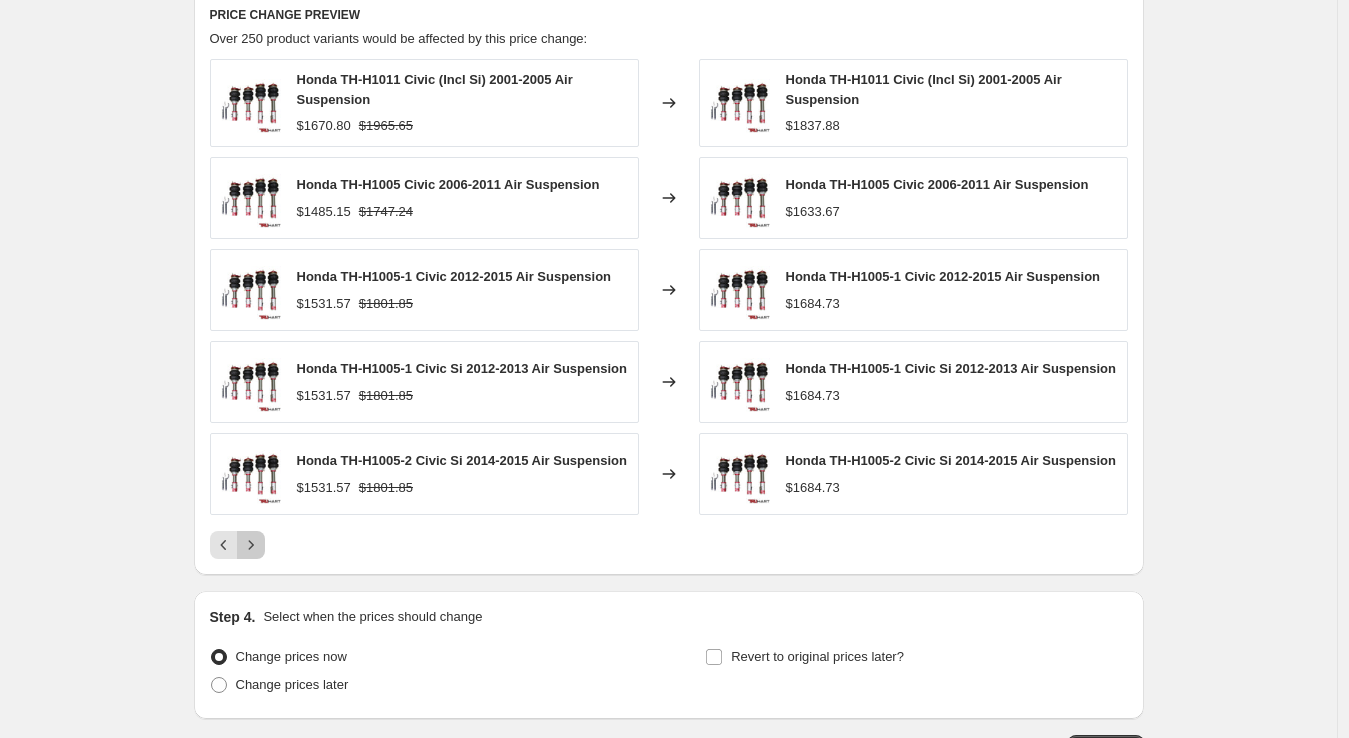 click 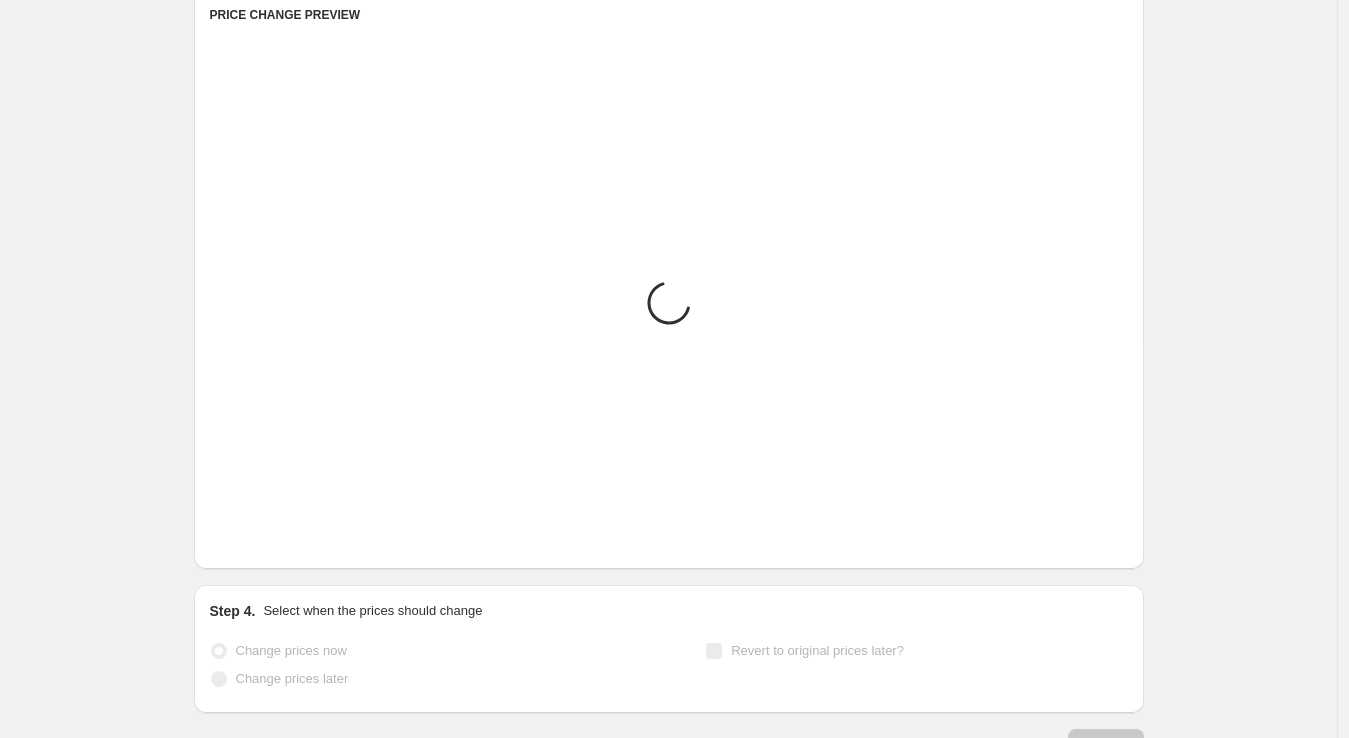 click 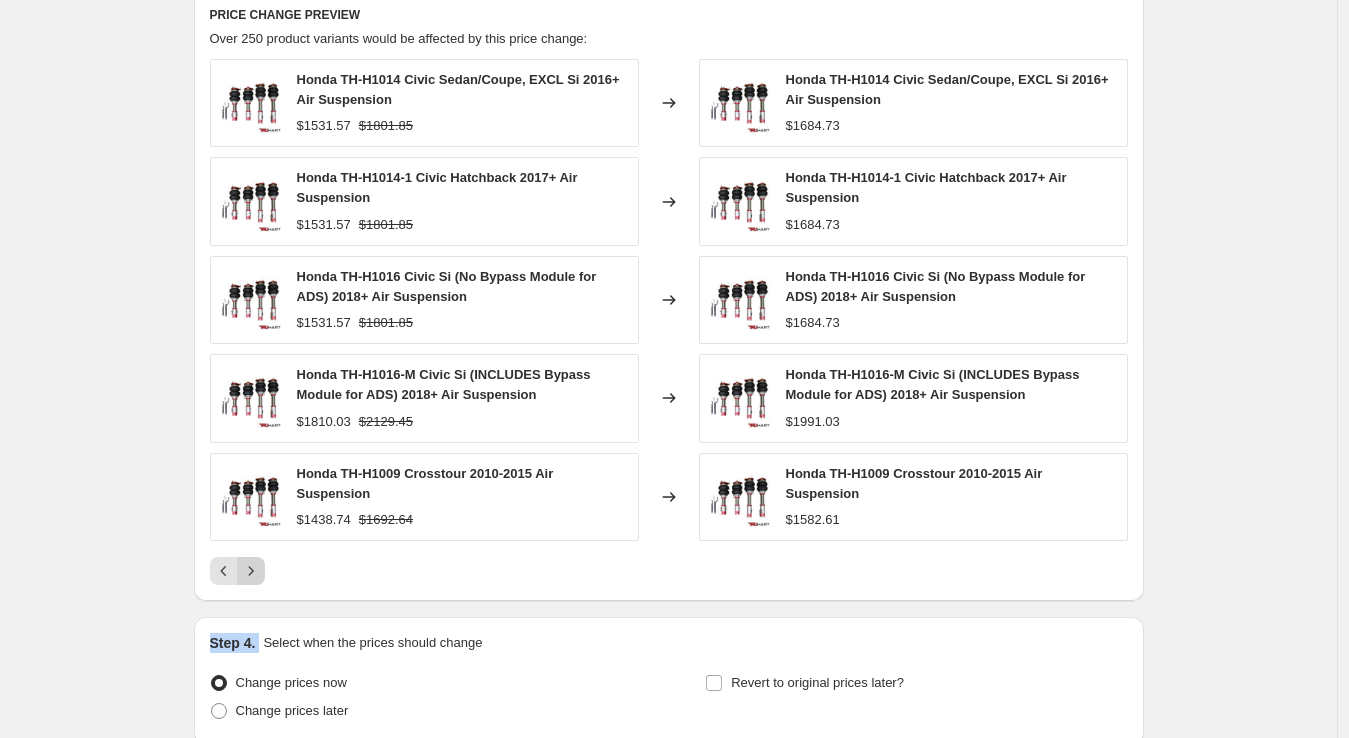 click on "Honda TH-H1014 Civic Sedan/Coupe, EXCL Si 2016+ Air Suspension  $1531.57   $1801.85  Changed to Honda TH-H1014 Civic Sedan/Coupe, EXCL Si 2016+ Air Suspension  $1684.73  Honda TH-H1014-1 Civic Hatchback 2017+ Air Suspension  $1531.57   $1801.85  Changed to Honda TH-H1014-1 Civic Hatchback 2017+ Air Suspension  $1684.73  Honda TH-H1016 Civic Si (No Bypass Module for ADS) 2018+ Air Suspension  $1531.57   $1801.85  Changed to Honda TH-H1016 Civic Si (No Bypass Module for ADS) 2018+ Air Suspension  $1684.73  Honda TH-H1016-M Civic Si (INCLUDES Bypass Module for ADS) 2018+ Air Suspension  $1810.03   $2129.45  Changed to Honda TH-H1016-M Civic Si (INCLUDES Bypass Module for ADS) 2018+ Air Suspension  $1991.03  Honda TH-H1009 Crosstour 2010-2015 Air Suspension  $1438.74   $1692.64  Changed to Honda TH-H1009 Crosstour 2010-2015 Air Suspension  $1582.61" at bounding box center [669, 322] 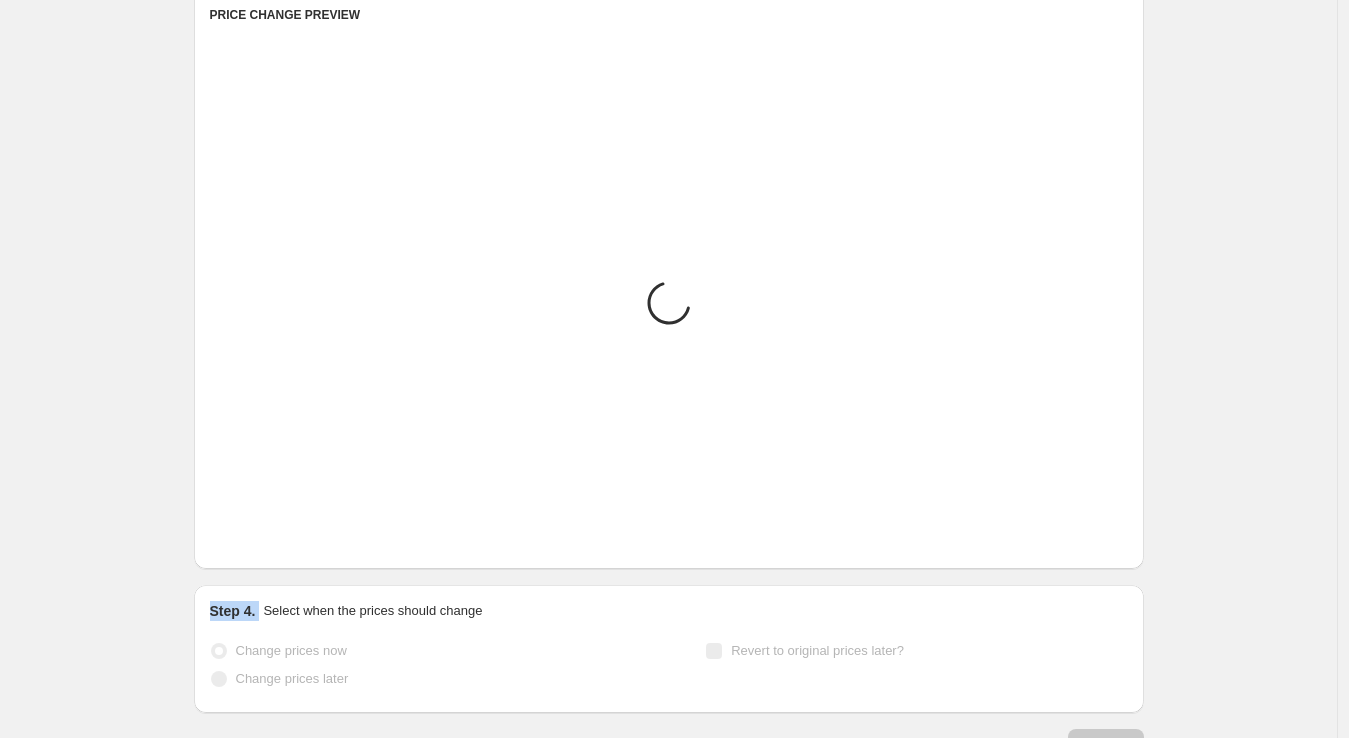 click on "PRICE CHANGE PREVIEW Placeholder Loading product variants... Loading... Placeholder  $59.05   $65.61  Changed to Placeholder  $53.15   $59.05  Loading... Placeholder  $59.05   $65.61  Changed to Placeholder  $53.15   $59.05  Loading... Placeholder  $59.05   $65.61  Changed to Placeholder  $53.15   $59.05  Loading... Placeholder  $59.05   $65.61  Changed to Placeholder  $53.15   $59.05  Loading... Placeholder  $59.05   $65.61  Changed to Placeholder  $53.15   $59.05" at bounding box center [669, 279] 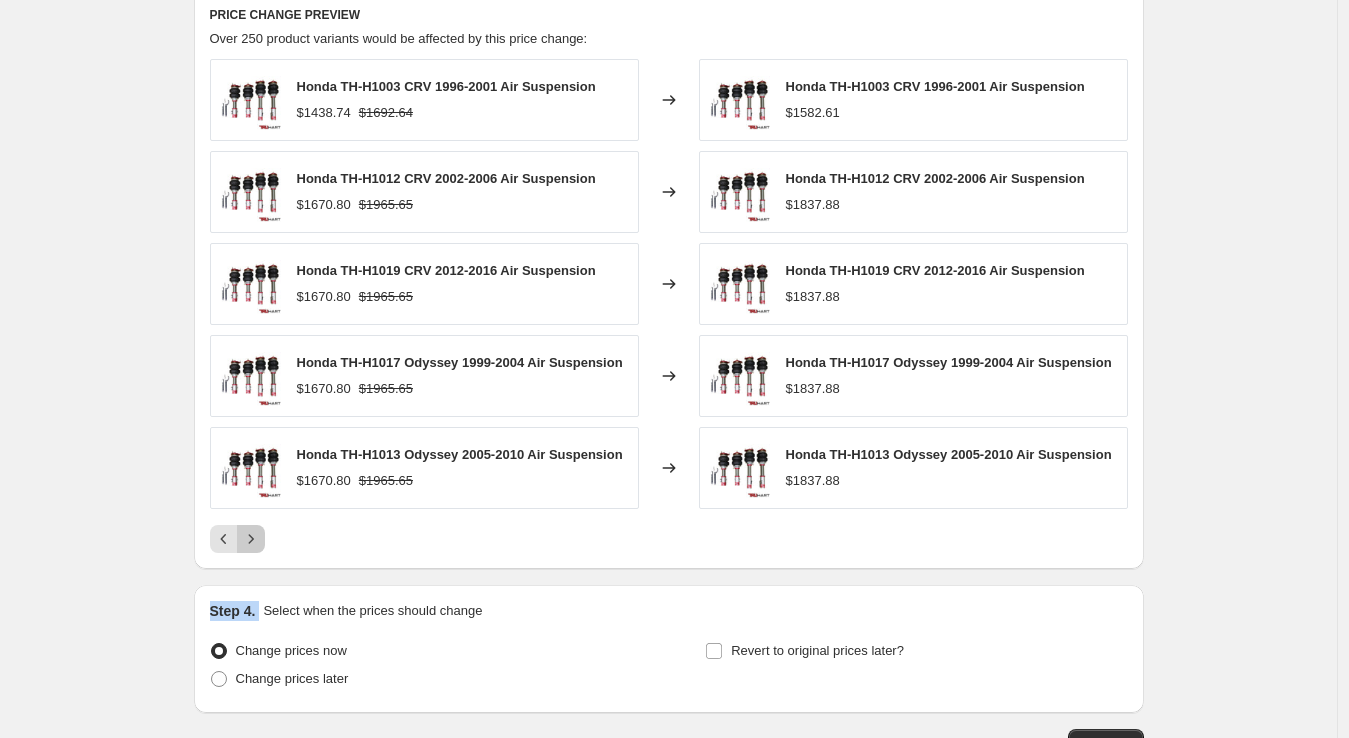 click 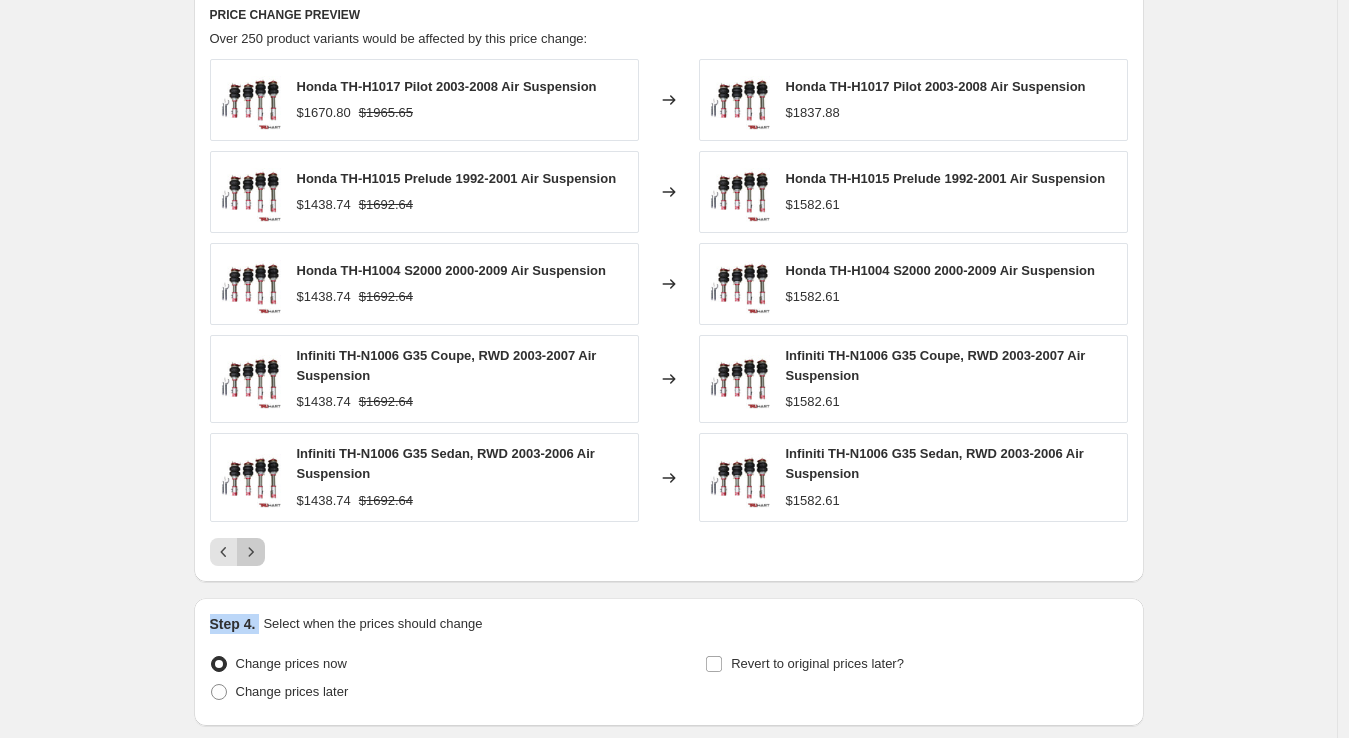 click 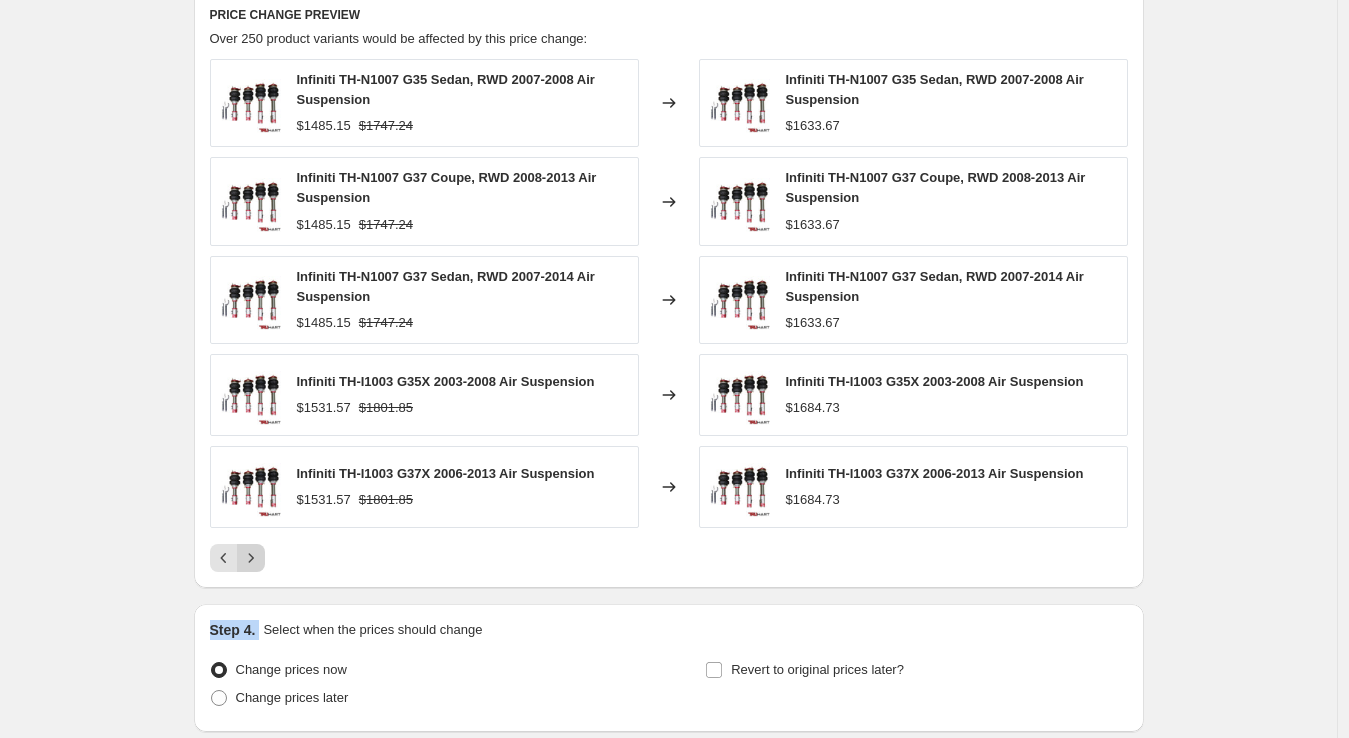 click 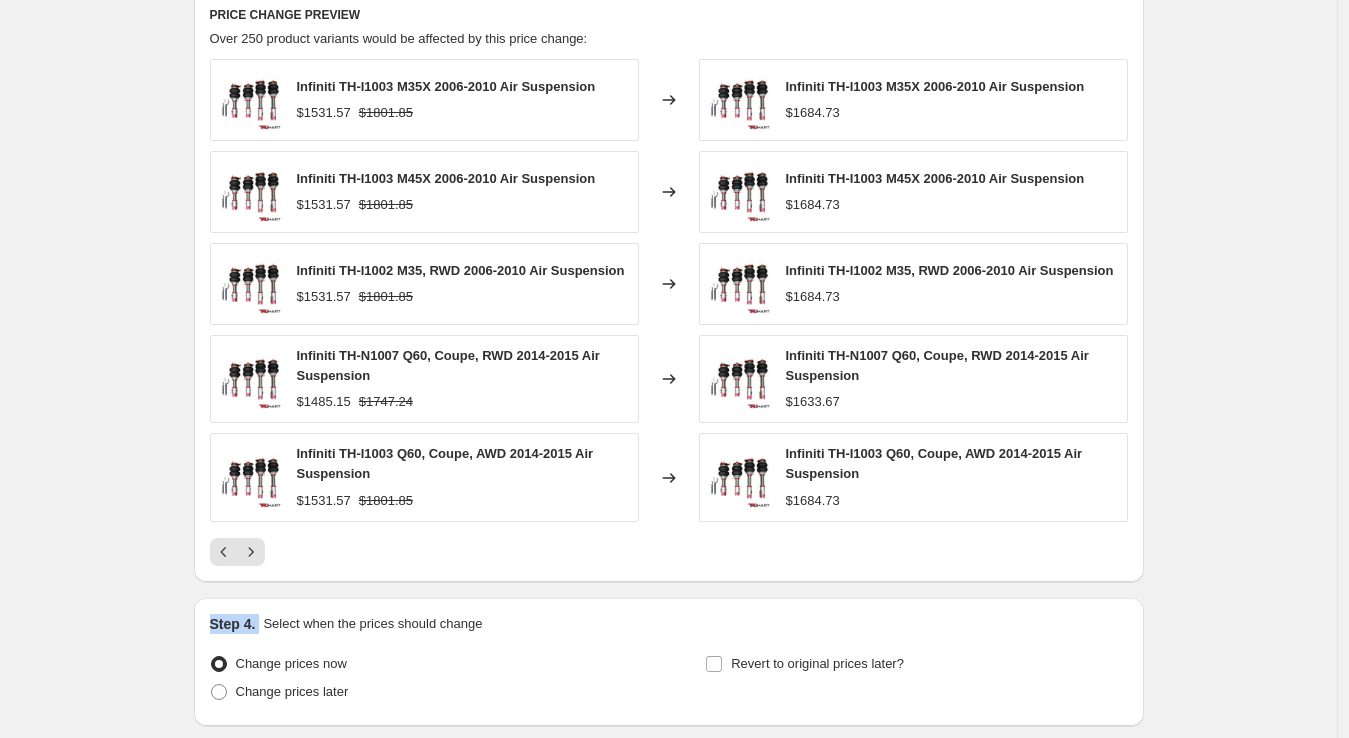 click 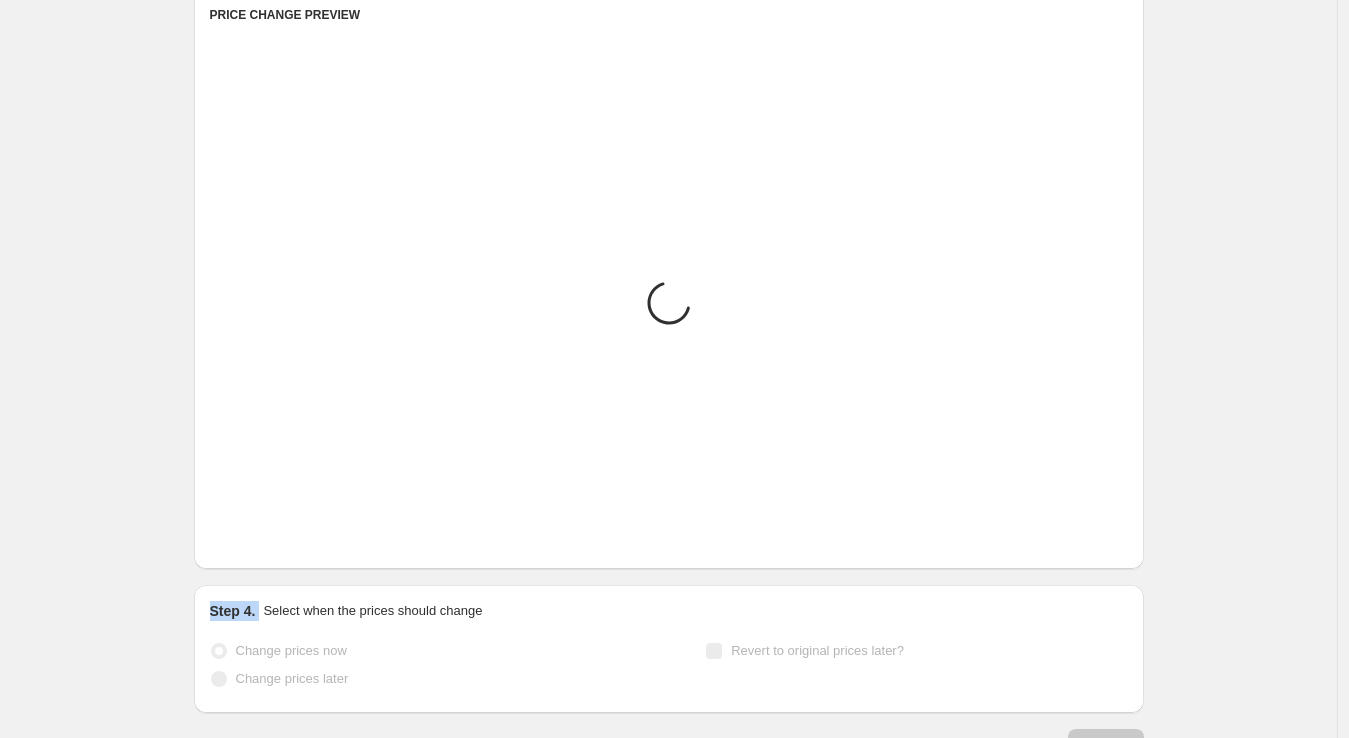 click on "PRICE CHANGE PREVIEW Placeholder Loading product variants... Loading... Placeholder  $59.05   $65.61  Changed to Placeholder  $53.15   $59.05  Loading... Placeholder  $59.05   $65.61  Changed to Placeholder  $53.15   $59.05  Loading... Placeholder  $59.05   $65.61  Changed to Placeholder  $53.15   $59.05  Loading... Placeholder  $59.05   $65.61  Changed to Placeholder  $53.15   $59.05  Loading... Placeholder  $59.05   $65.61  Changed to Placeholder  $53.15   $59.05" at bounding box center [669, 279] 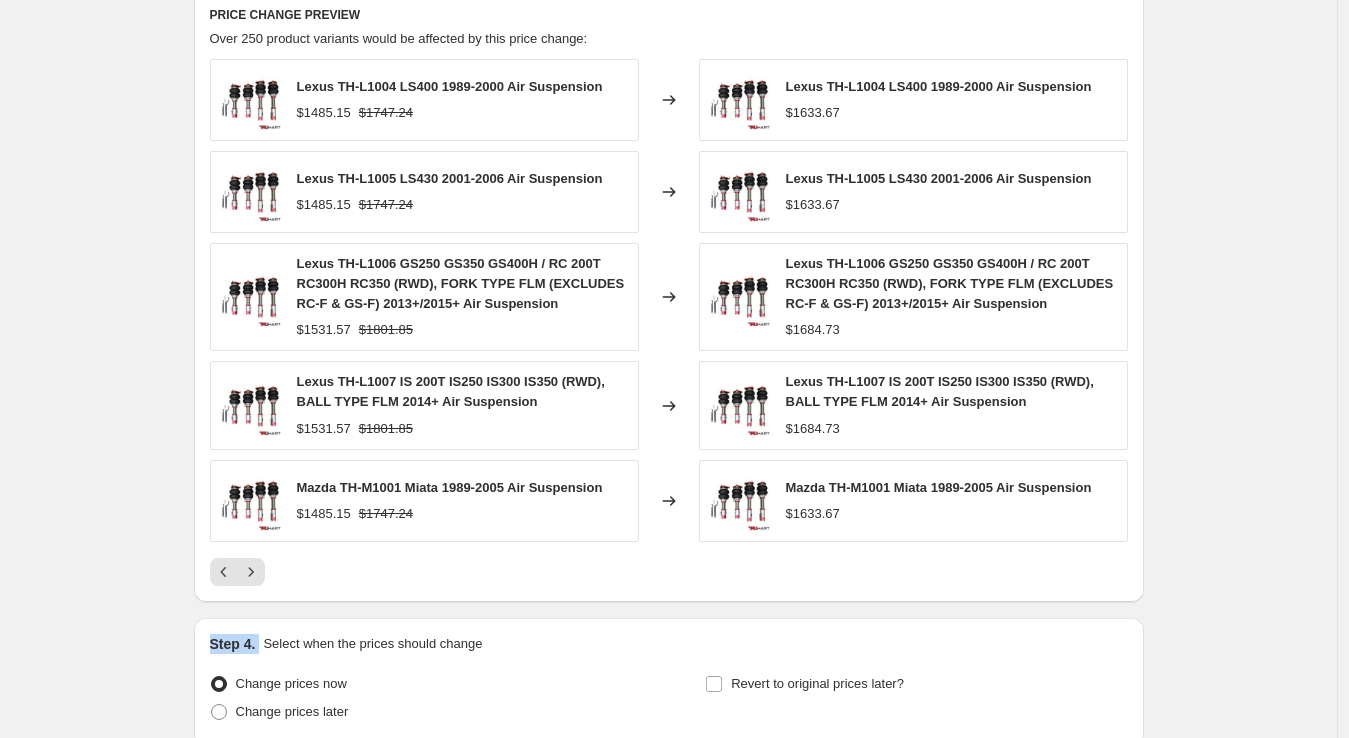 click on "Lexus TH-L1004 LS400 1989-2000 Air Suspension  [PRICE]   [PRICE]  Changed to Lexus TH-L1004 LS400 1989-2000 Air Suspension  [PRICE]  Lexus TH-L1005 LS430 2001-2006 Air Suspension  [PRICE]   [PRICE]  Changed to Lexus TH-L1005 LS430 2001-2006 Air Suspension  [PRICE]  Lexus TH-L1006 GS250 GS350 GS400H / RC 200T RC300H RC350 (RWD), FORK TYPE FLM (EXCLUDES RC-F & GS-F) 2013+/2015+ Air Suspension  [PRICE]   [PRICE]  Changed to Lexus TH-L1006 GS250 GS350 GS400H / RC 200T RC300H RC350 (RWD), FORK TYPE FLM (EXCLUDES RC-F & GS-F) 2013+/2015+ Air Suspension  [PRICE]  Lexus TH-L1007 IS 200T IS250 IS300 IS350 (RWD), BALL TYPE FLM 2014+ Air Suspension  [PRICE]   [PRICE]  Changed to Lexus TH-L1007 IS 200T IS250 IS300 IS350 (RWD), BALL TYPE FLM 2014+ Air Suspension  [PRICE]  Mazda TH-M1001 Miata 1989-2005 Air Suspension  [PRICE]   [PRICE]  Changed to Mazda TH-M1001 Miata 1989-2005 Air Suspension  [PRICE]" at bounding box center [669, 322] 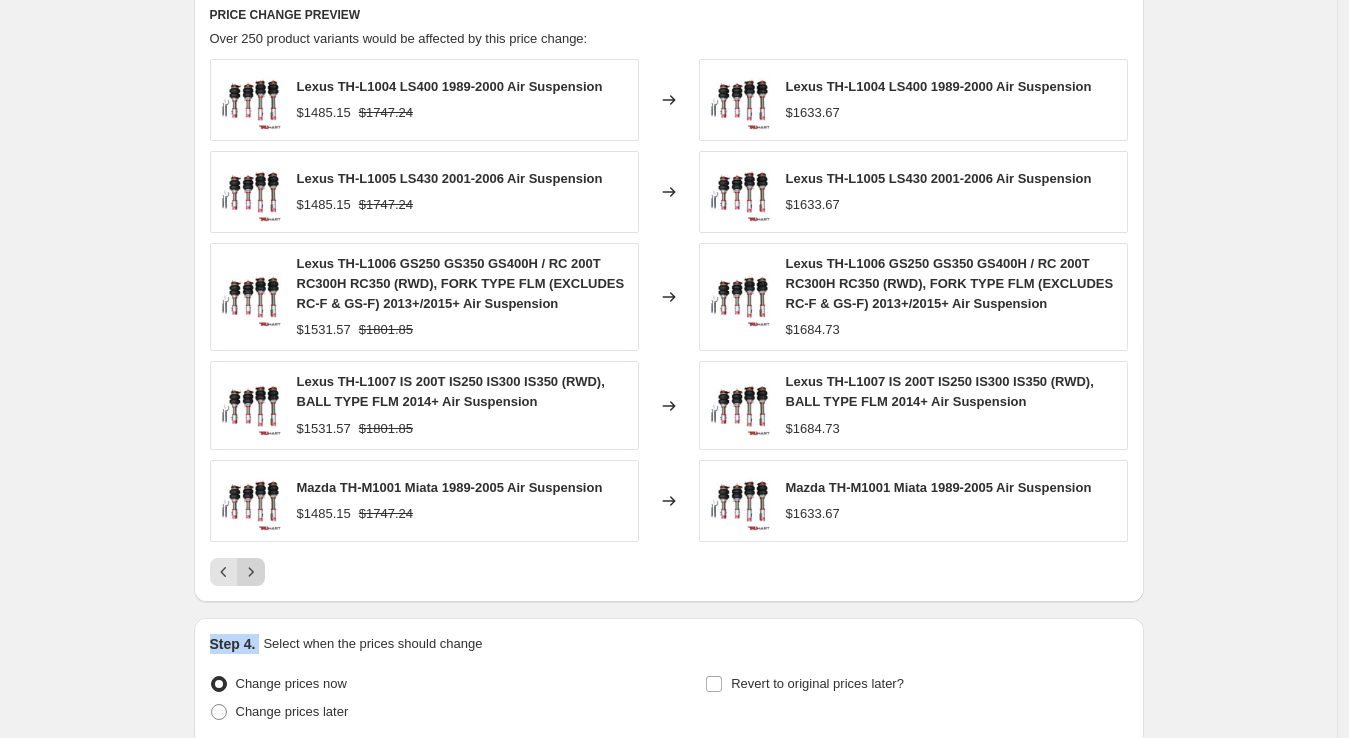drag, startPoint x: 255, startPoint y: 535, endPoint x: 254, endPoint y: 558, distance: 23.021729 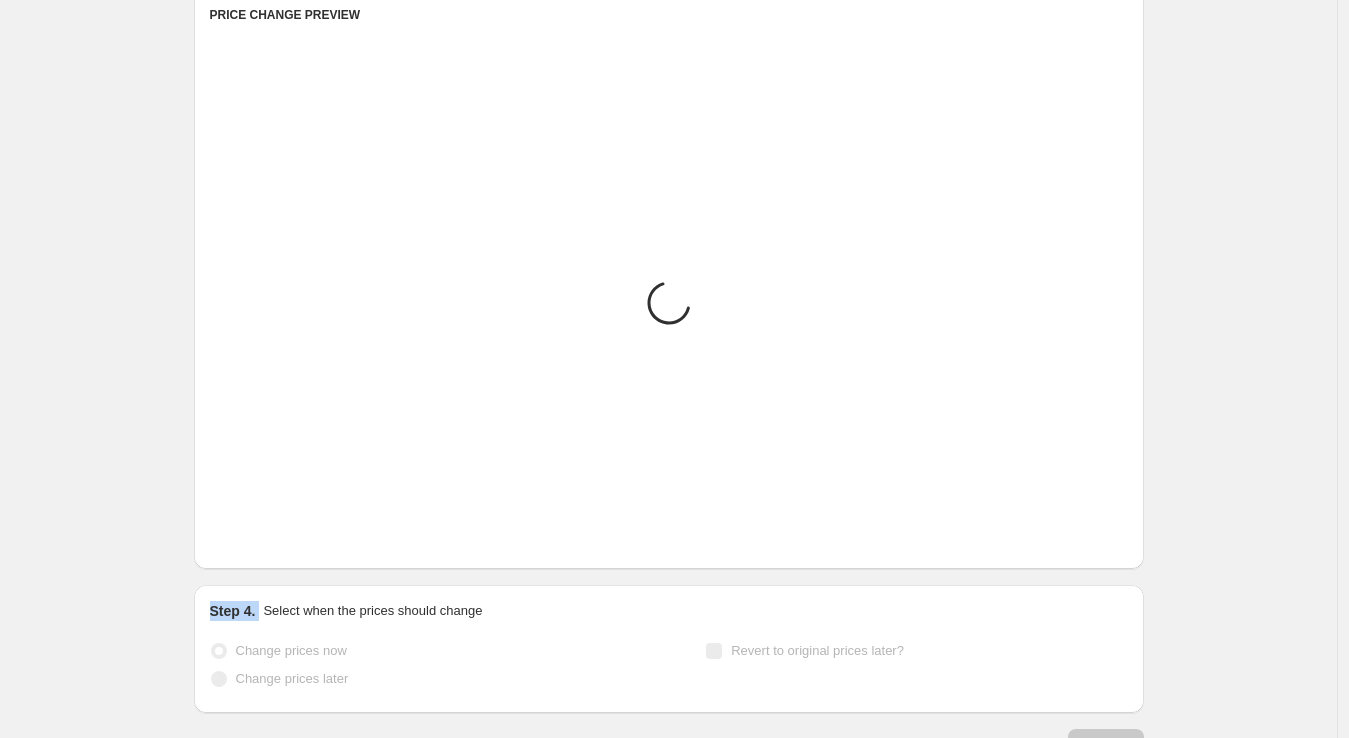 click on "Step 1. Optionally give your price change job a title (eg "March 30% off sale on boots") [MONTH] [DAY], [YEAR], [TIME] Price change job This title is just for internal use, customers won't see it Step 2. Select how the prices should change Use bulk price change rules Set product prices individually Use CSV upload Price Change type Change the price to a certain amount Change the price by a certain amount Change the price by a certain percentage Change the price to the current compare at price (price before sale) Change the price by a certain amount relative to the compare at price Change the price by a certain percentage relative to the compare at price Don't change the price Change the price by a certain percentage relative to the cost per item Change price to certain cost margin Change the price by a certain percentage Price change amount 10 % (Price increase) Rounding Round to nearest .01 Round to nearest whole number Change type" at bounding box center [661, -270] 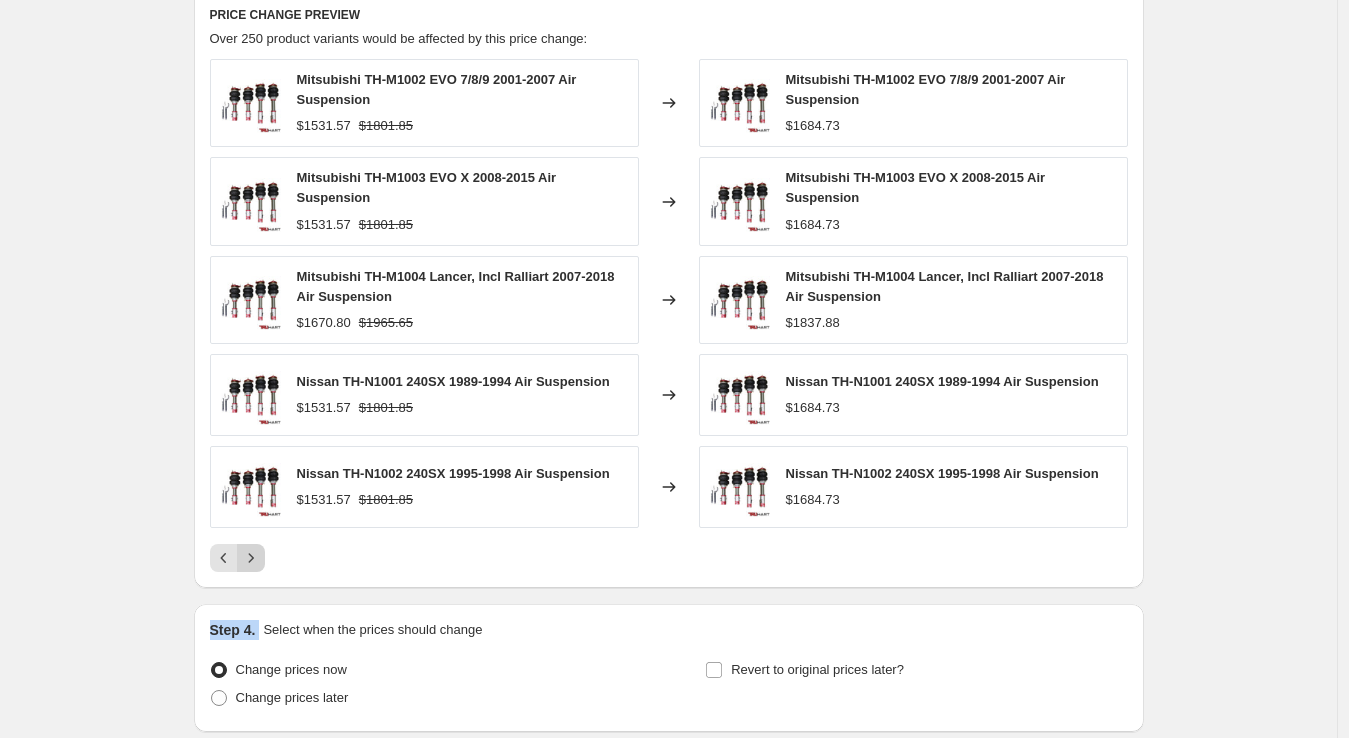 click on "PRICE CHANGE PREVIEW Over 250 product variants would be affected by this price change: Mitsubishi TH-M1002 EVO 7/8/9 2001-2007 Air Suspension  [PRICE]   [PRICE]  Changed to Mitsubishi TH-M1002 EVO 7/8/9 2001-2007 Air Suspension  [PRICE]  Mitsubishi TH-M1003 EVO X 2008-2015 Air Suspension  [PRICE]   [PRICE]  Changed to Mitsubishi TH-M1003 EVO X 2008-2015 Air Suspension  [PRICE]  Mitsubishi TH-M1004 Lancer, Incl Ralliart 2007-2018 Air Suspension  [PRICE]   [PRICE]  Changed to Mitsubishi TH-M1004 Lancer, Incl Ralliart 2007-2018 Air Suspension  [PRICE]  Nissan TH-N1001 240SX 1989-1994 Air Suspension  [PRICE]   [PRICE]  Changed to Nissan TH-N1001 240SX 1989-1994 Air Suspension  [PRICE]  Nissan TH-N1002 240SX 1995-1998 Air Suspension  [PRICE]   [PRICE]  Changed to Nissan TH-N1002 240SX 1995-1998 Air Suspension  [PRICE]" at bounding box center [669, 289] 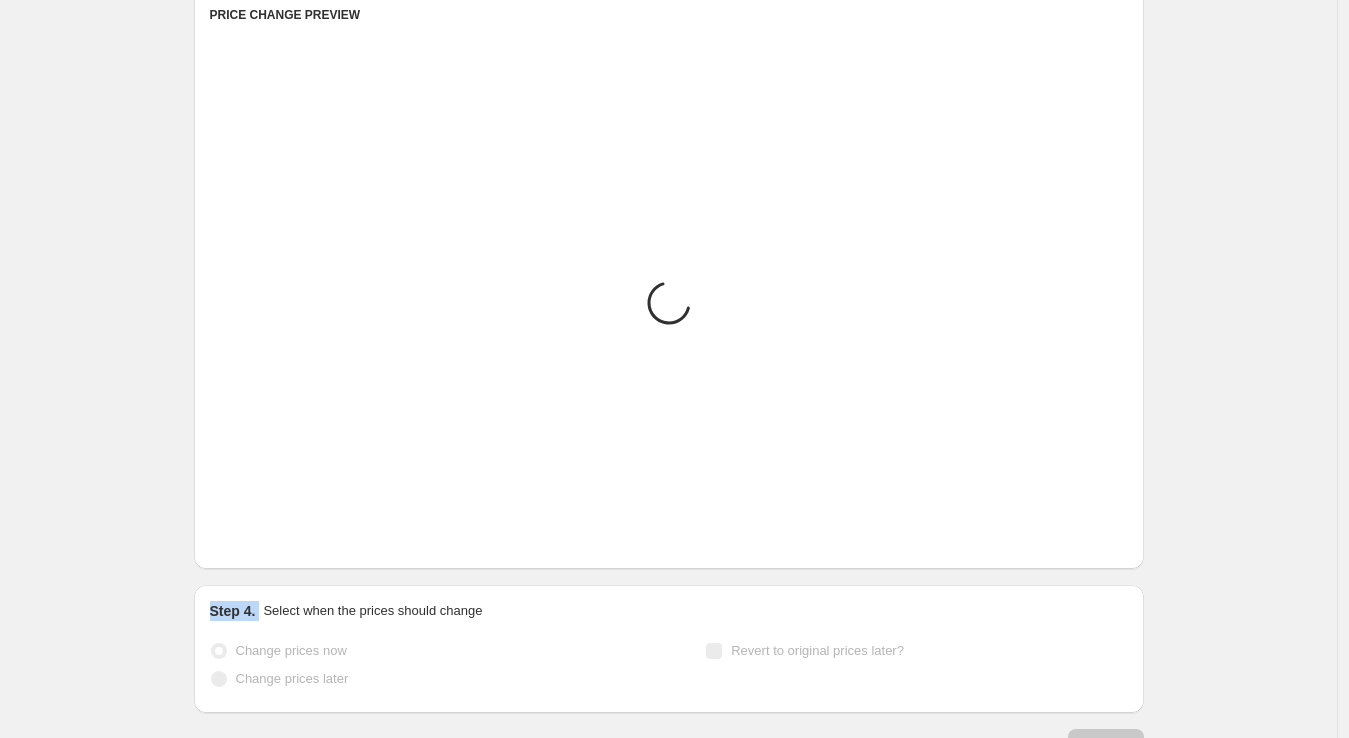 click on "Step 1. Optionally give your price change job a title (eg "March 30% off sale on boots") [MONTH] [DAY], [YEAR], [TIME] Price change job This title is just for internal use, customers won't see it Step 2. Select how the prices should change Use bulk price change rules Set product prices individually Use CSV upload Price Change type Change the price to a certain amount Change the price by a certain amount Change the price by a certain percentage Change the price to the current compare at price (price before sale) Change the price by a certain amount relative to the compare at price Change the price by a certain percentage relative to the compare at price Don't change the price Change the price by a certain percentage relative to the cost per item Change price to certain cost margin Change the price by a certain percentage Price change amount 10 % (Price increase) Rounding Round to nearest .01 Round to nearest whole number Change type" at bounding box center [661, -270] 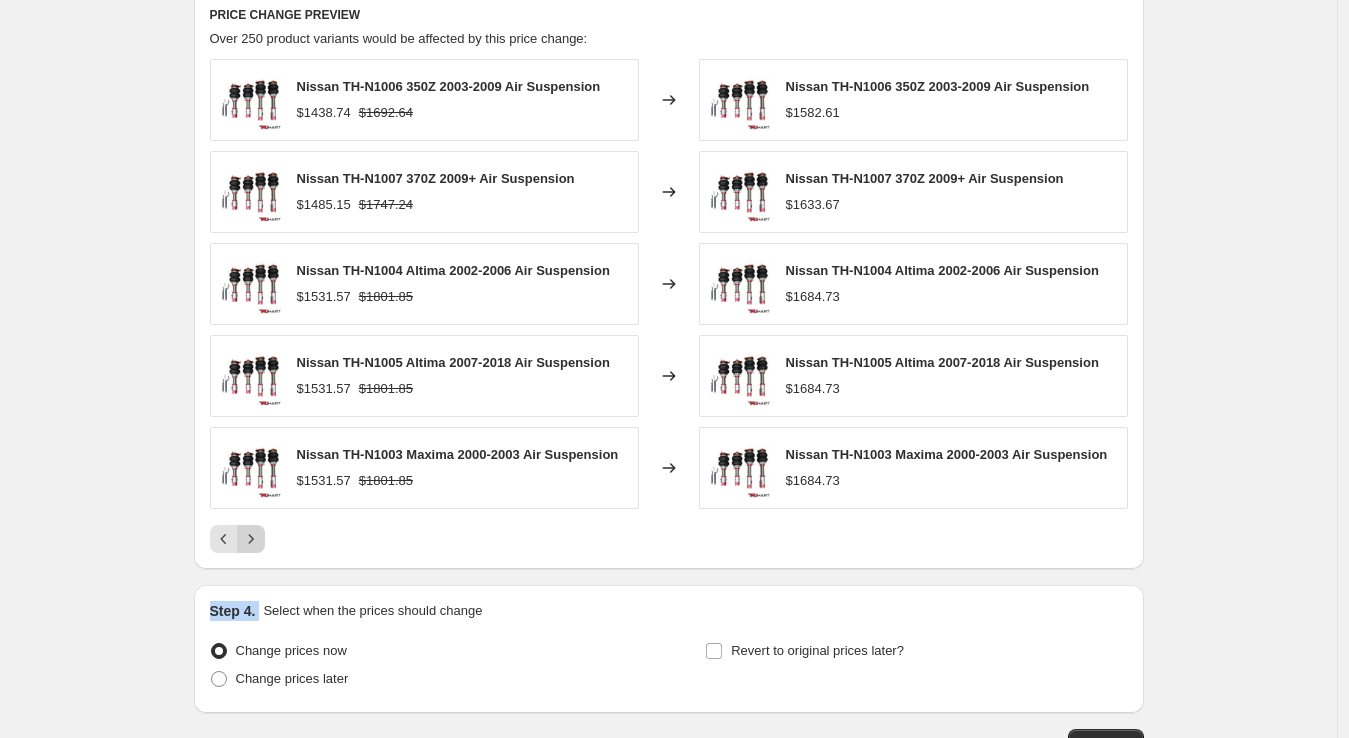 click on "Step 1. Optionally give your price change job a title (eg "March 30% off sale on boots") [MONTH] [DAY], [YEAR], [TIME] Price change job This title is just for internal use, customers won't see it Step 2. Select how the prices should change Use bulk price change rules Set product prices individually Use CSV upload Price Change type Change the price to a certain amount Change the price by a certain amount Change the price by a certain percentage Change the price to the current compare at price (price before sale) Change the price by a certain amount relative to the compare at price Change the price by a certain percentage relative to the compare at price Don't change the price Change the price by a certain percentage relative to the cost per item Change price to certain cost margin Change the price by a certain percentage Price change amount 10 % (Price increase) Rounding Round to nearest .01 Round to nearest whole number Change type" at bounding box center [661, -270] 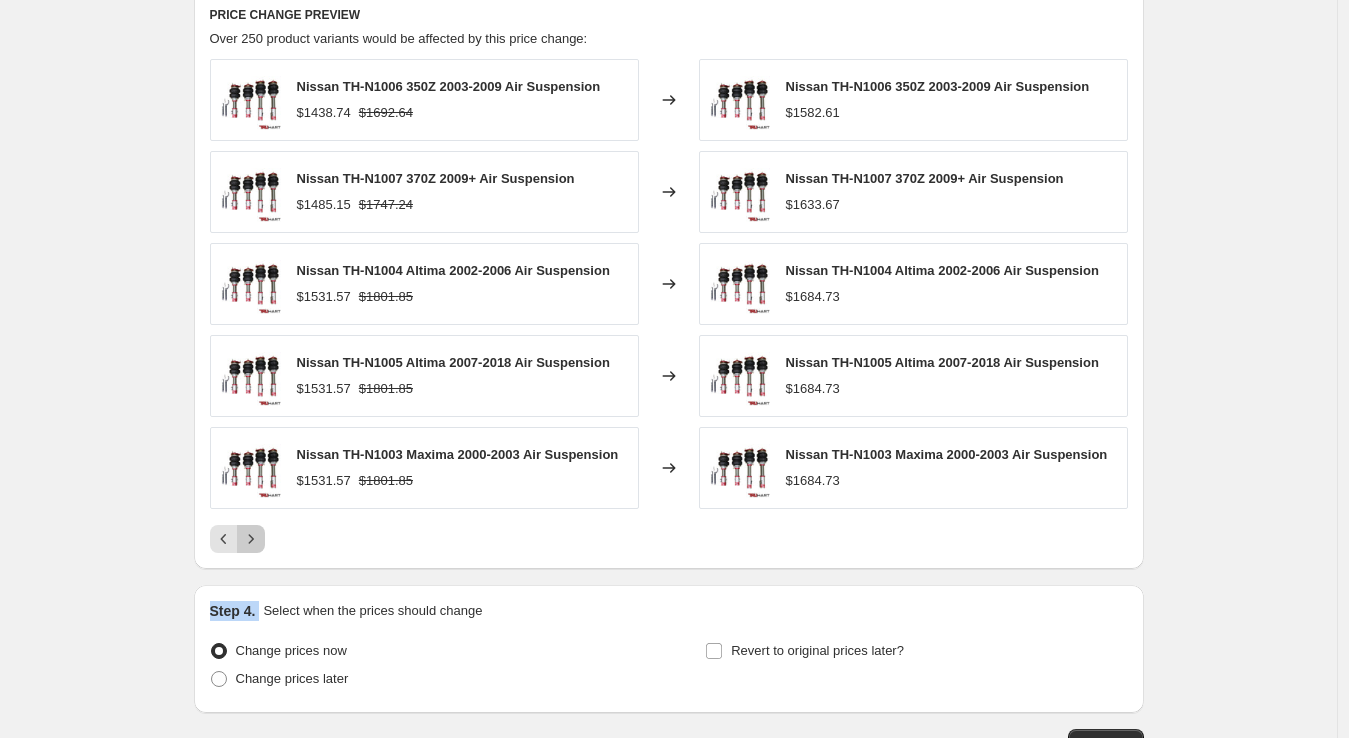 click 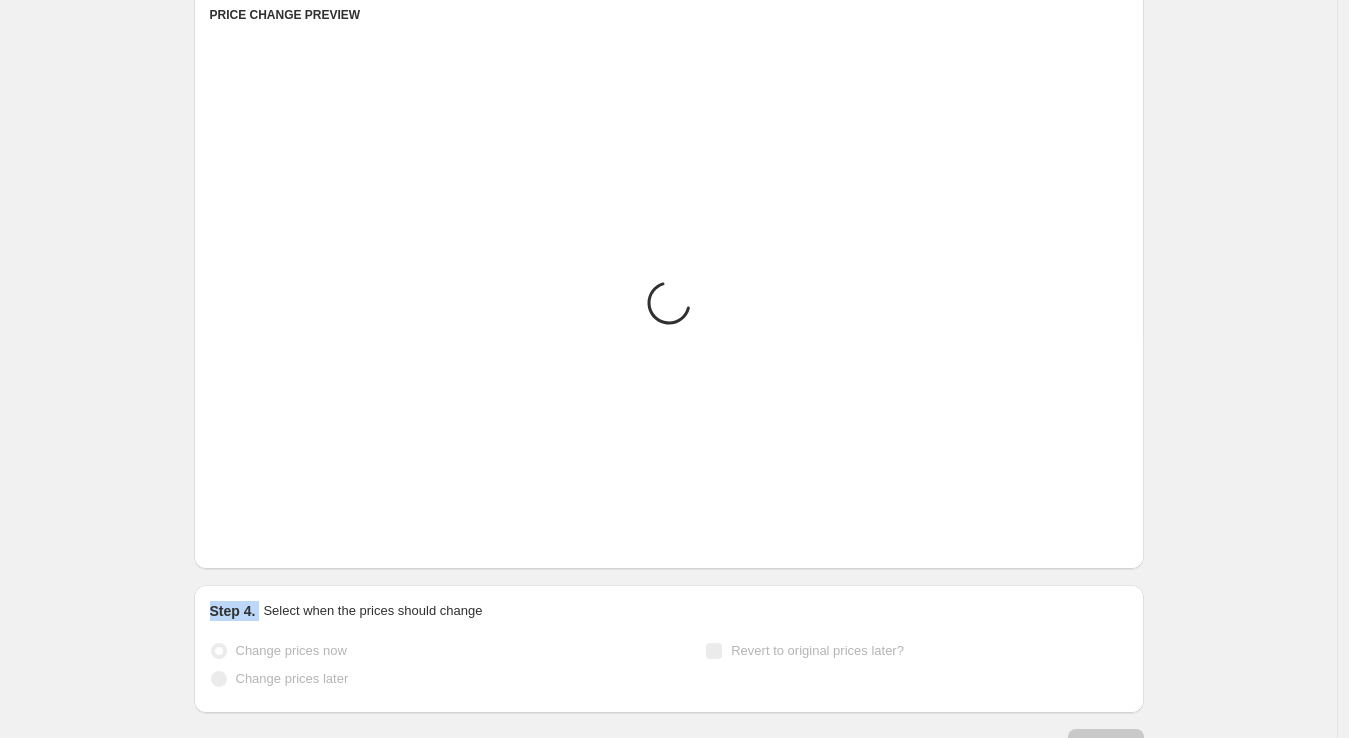 click 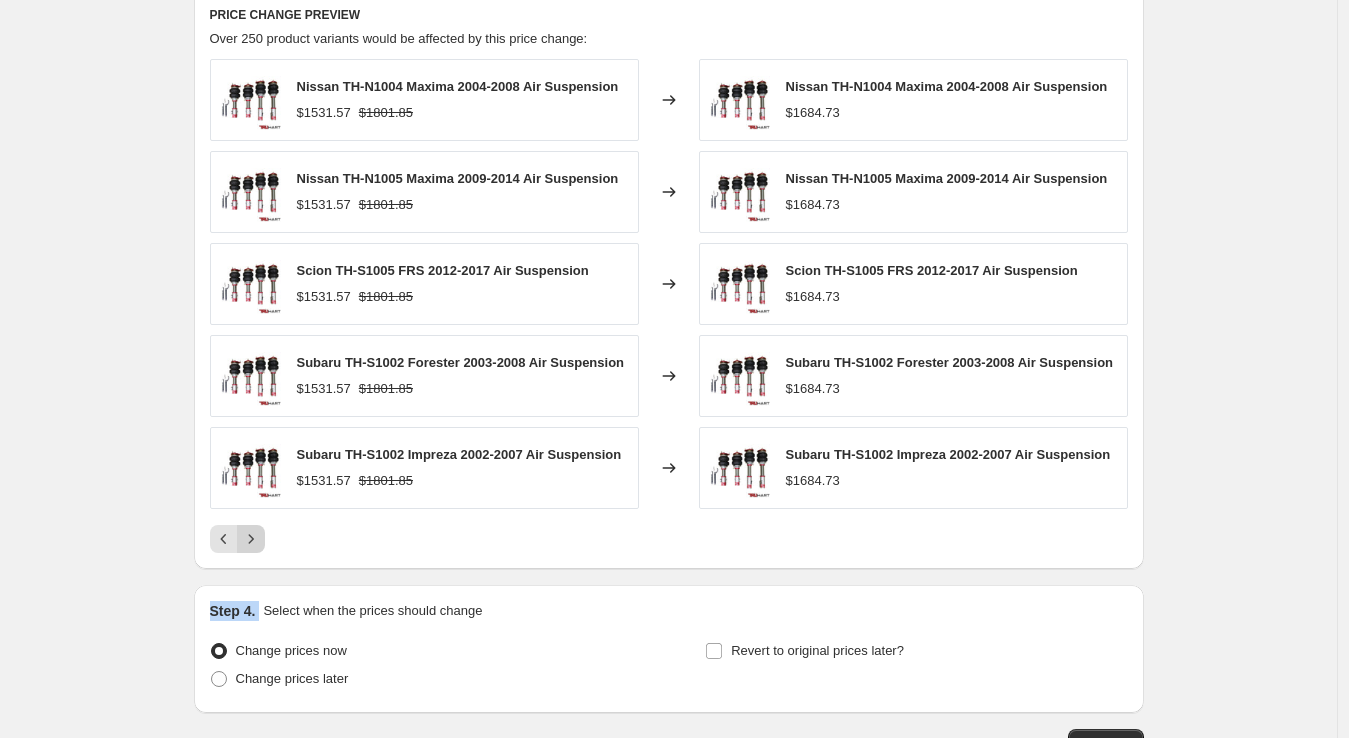 click 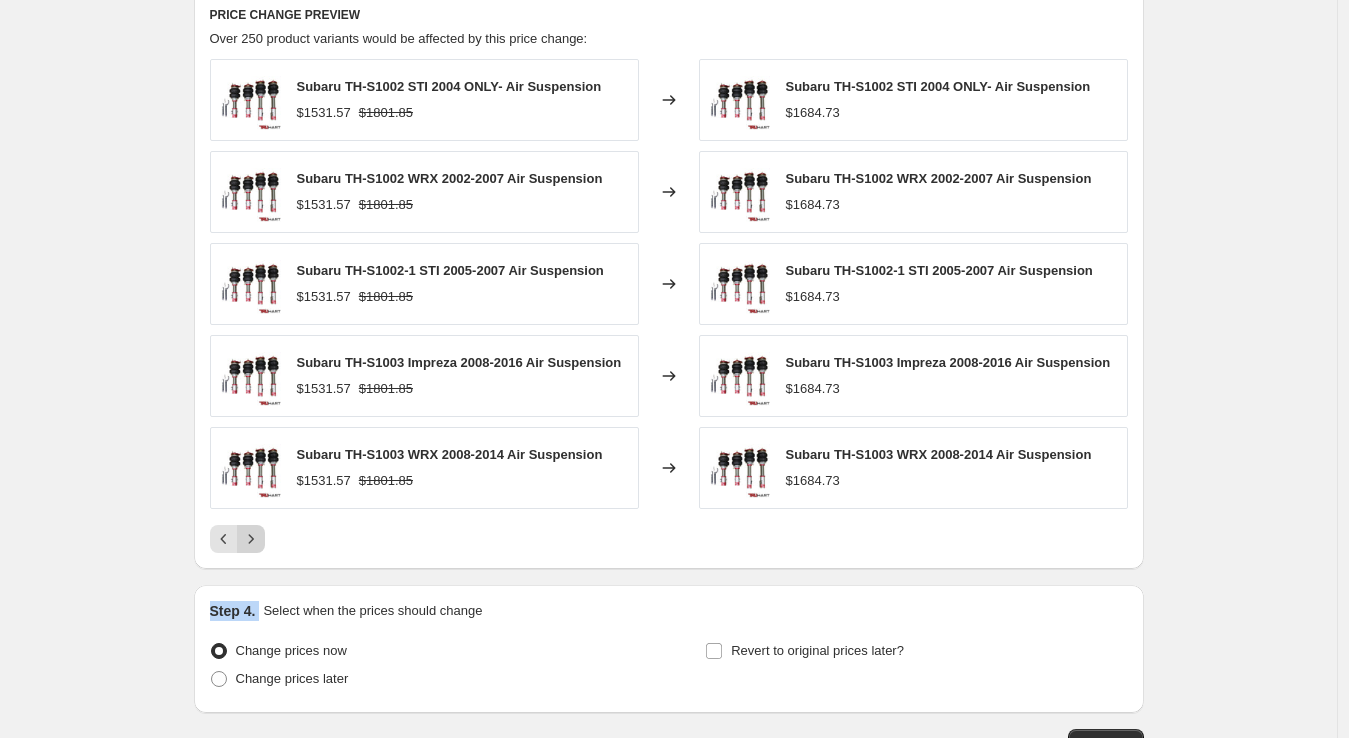 click 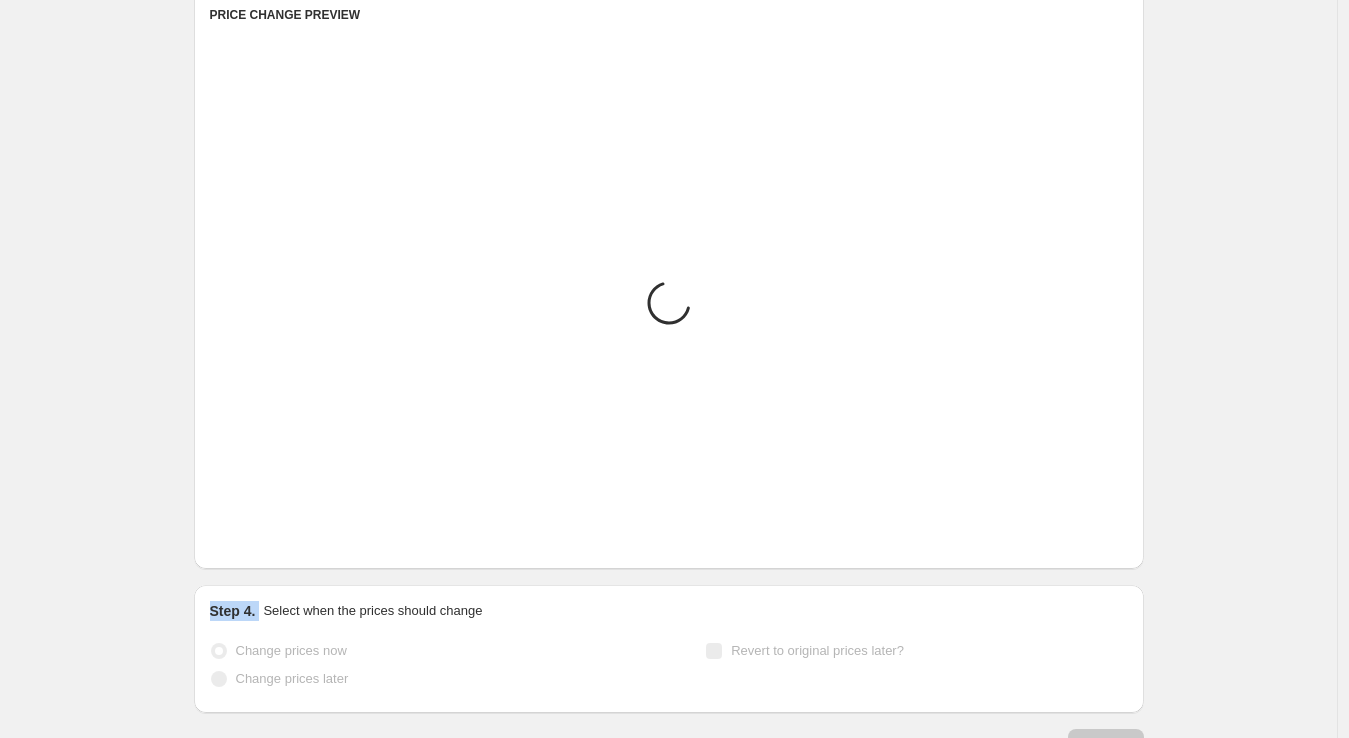 click 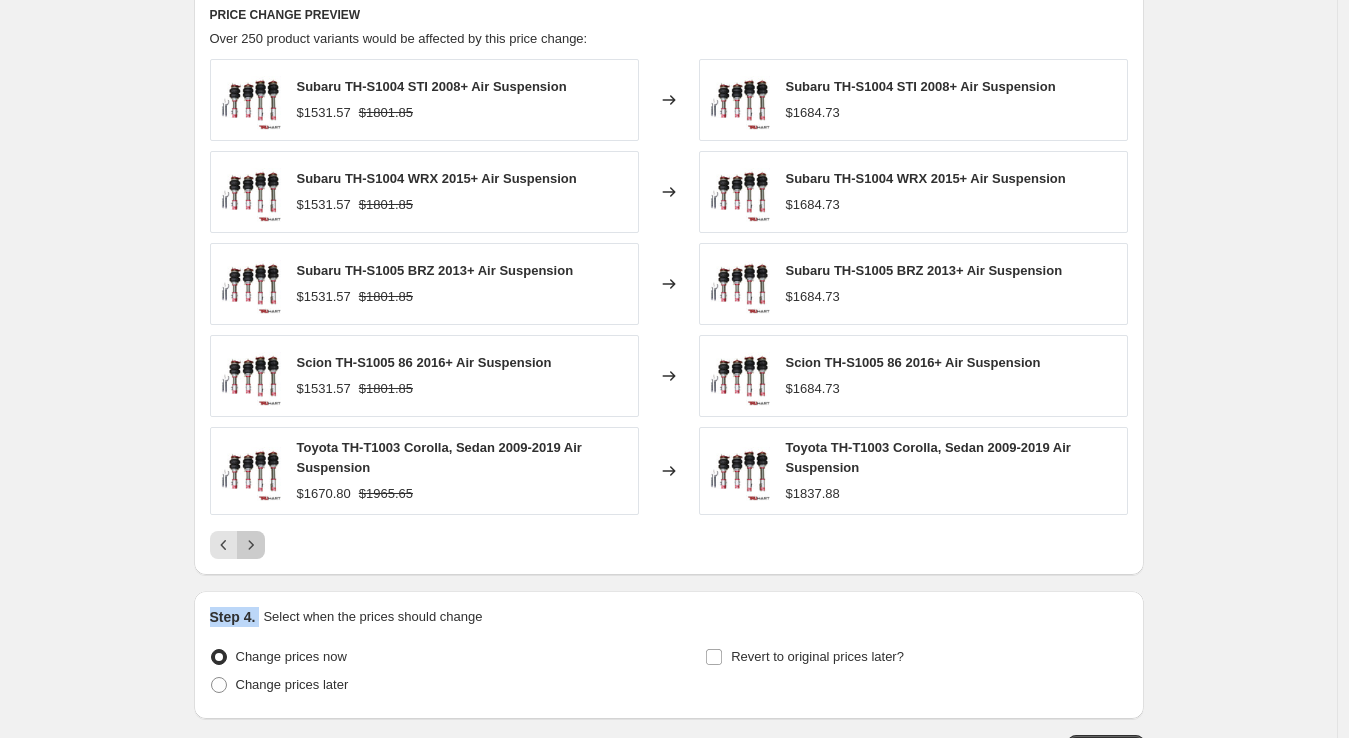 click 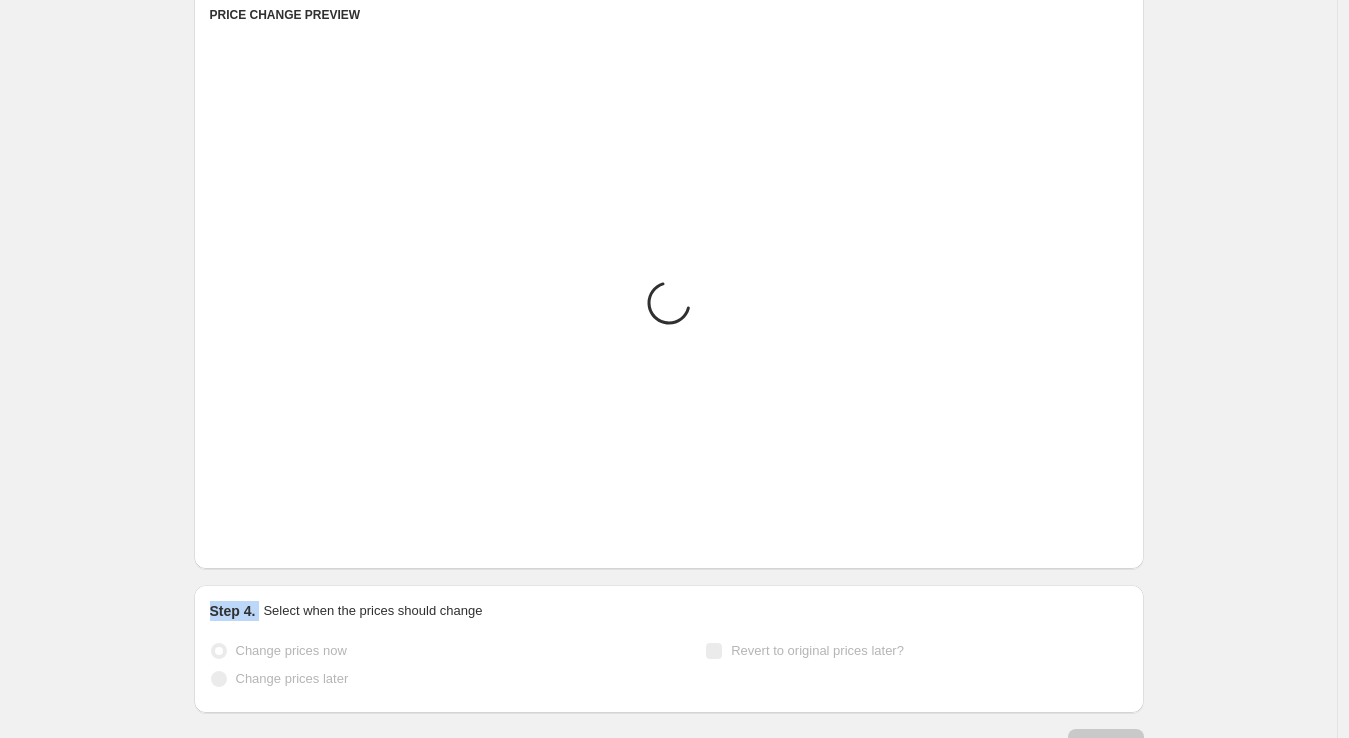 click 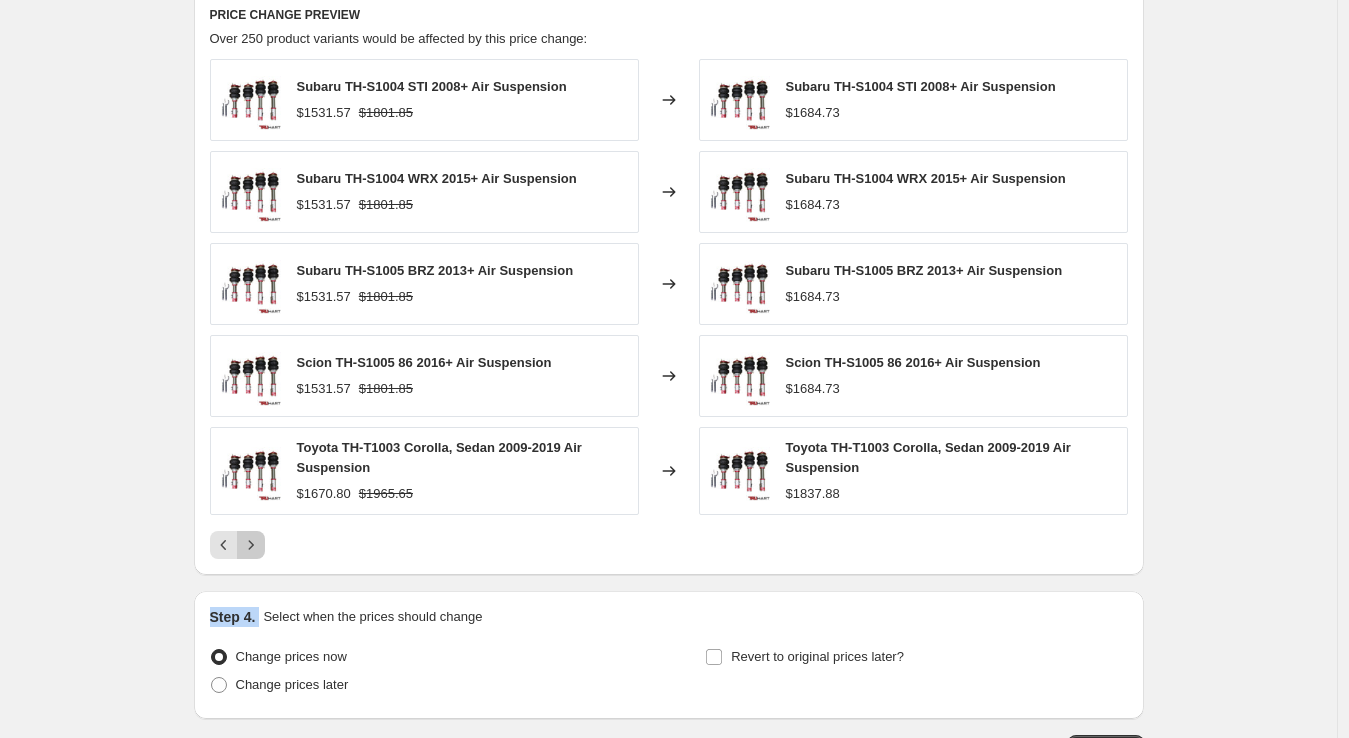 click 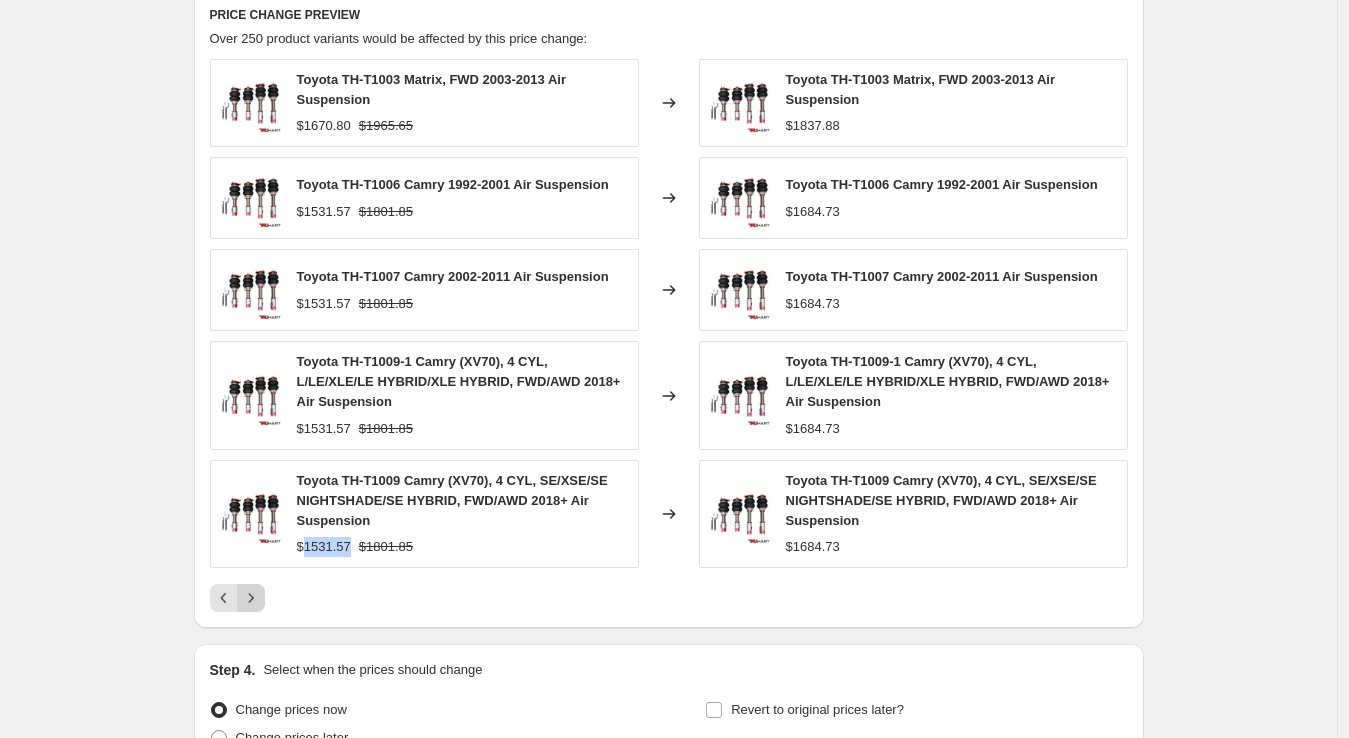 click on "Toyota TH-T1009 Camry (XV70), 4 CYL, SE/XSE/SE NIGHTSHADE/SE HYBRID, FWD/AWD 2018+ Air Suspension  $1531.57   $1801.85" at bounding box center [424, 514] 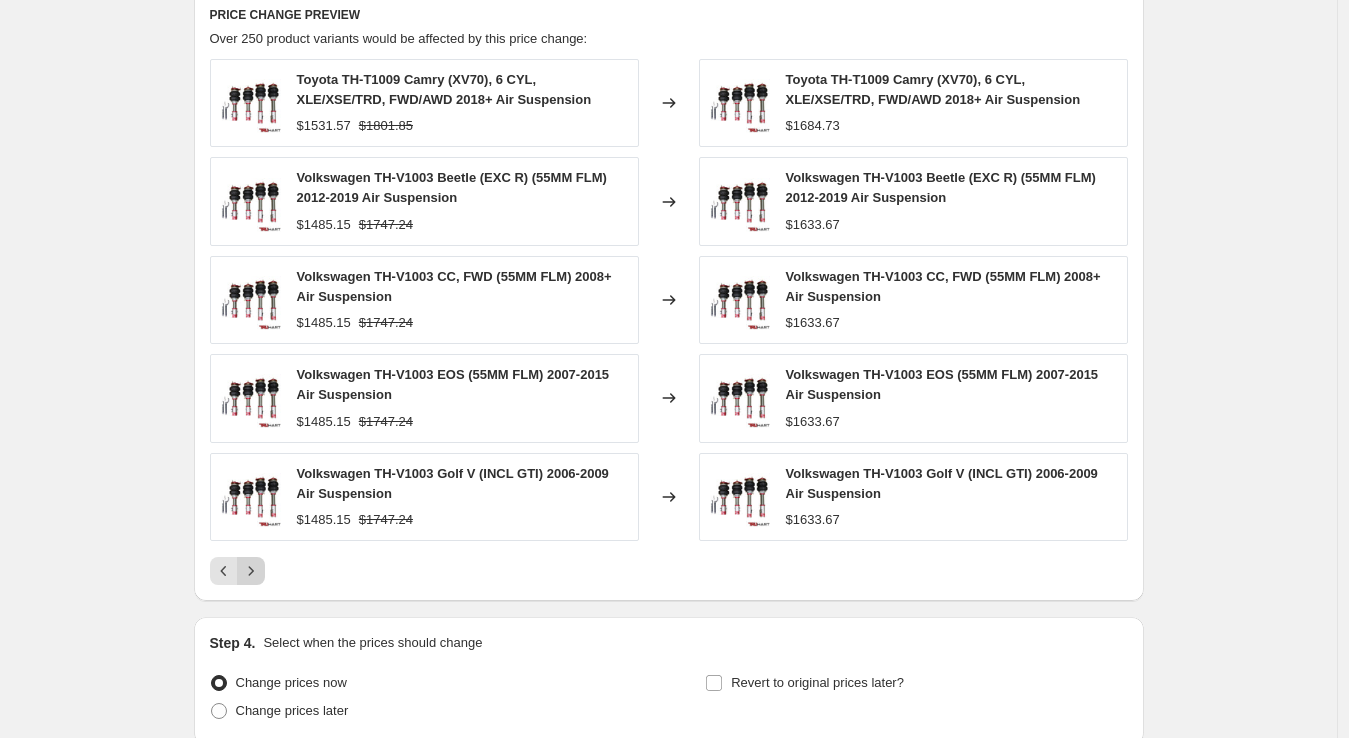 click 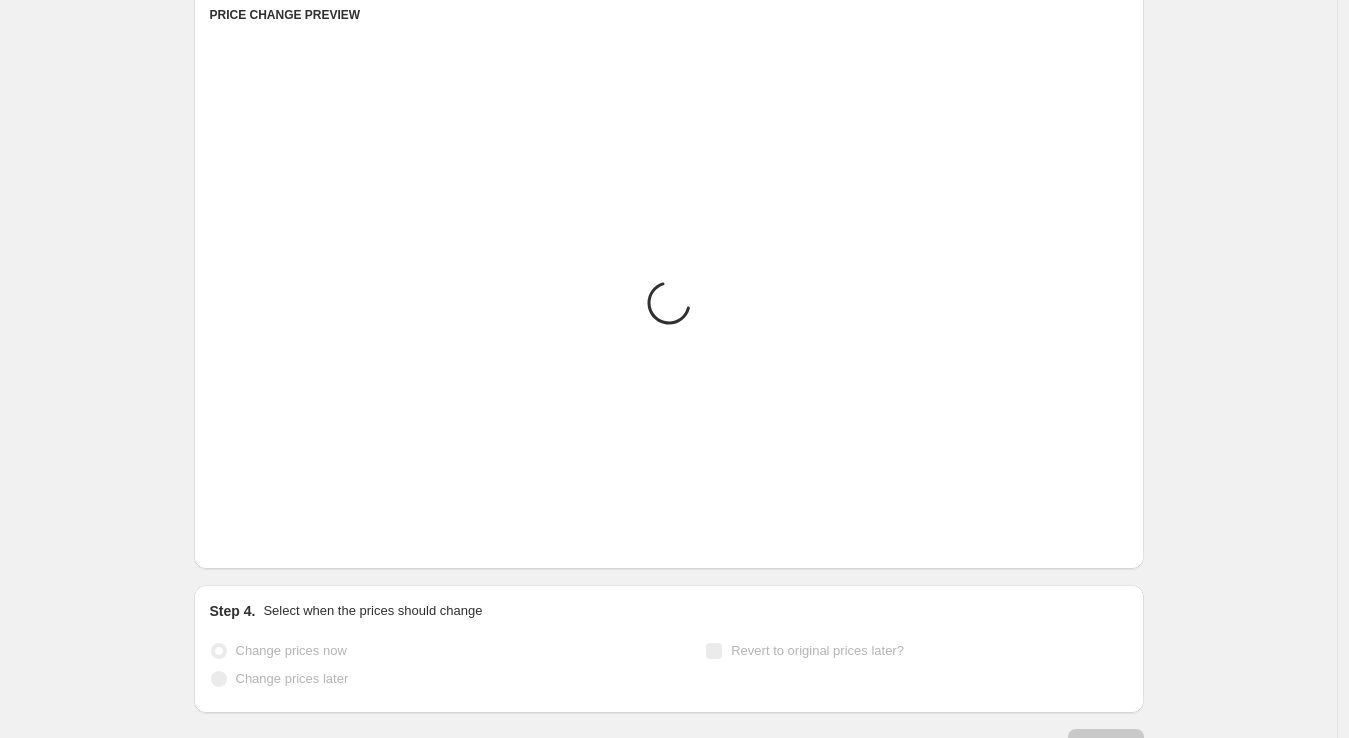 click on "Step 1. Optionally give your price change job a title (eg "March 30% off sale on boots") [MONTH] [DAY], [YEAR], [TIME] Price change job This title is just for internal use, customers won't see it Step 2. Select how the prices should change Use bulk price change rules Set product prices individually Use CSV upload Price Change type Change the price to a certain amount Change the price by a certain amount Change the price by a certain percentage Change the price to the current compare at price (price before sale) Change the price by a certain amount relative to the compare at price Change the price by a certain percentage relative to the compare at price Don't change the price Change the price by a certain percentage relative to the cost per item Change price to certain cost margin Change the price by a certain percentage Price change amount 10 % (Price increase) Rounding Round to nearest .01 Round to nearest whole number Change type" at bounding box center (661, -270) 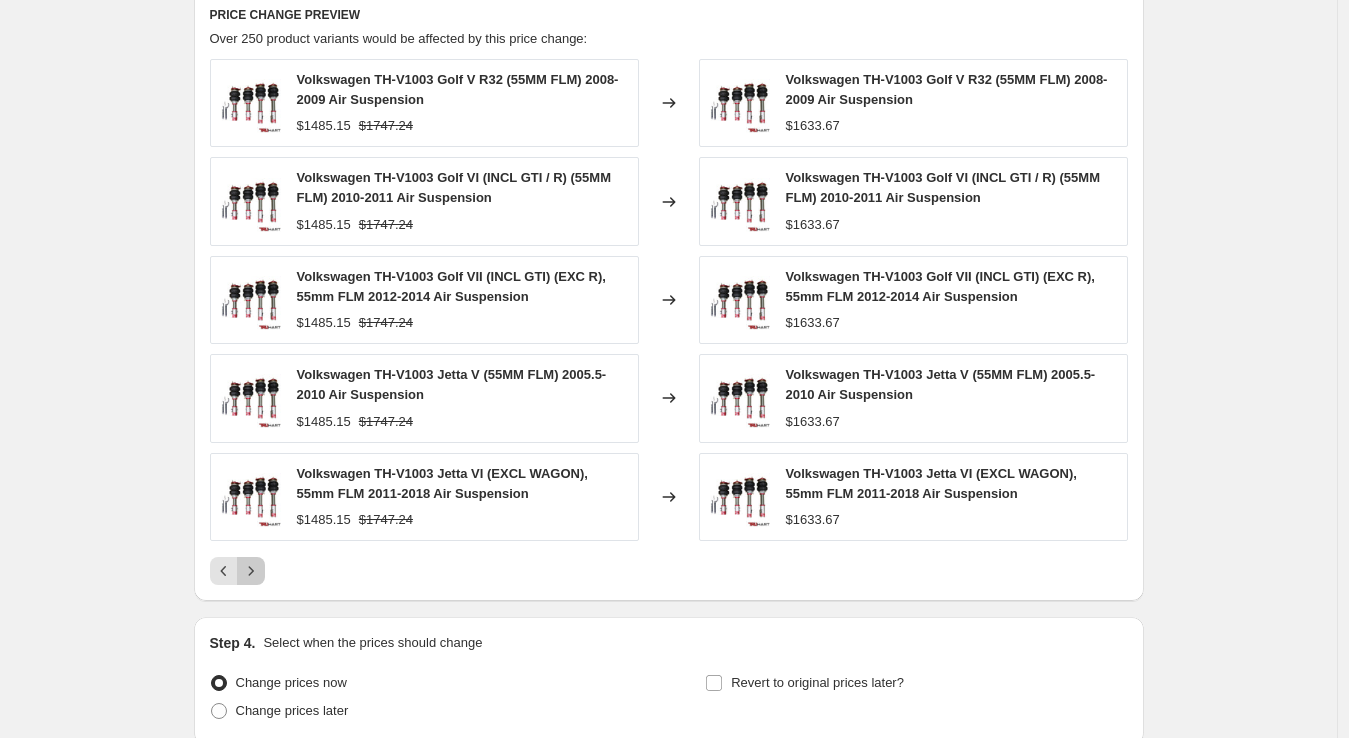click 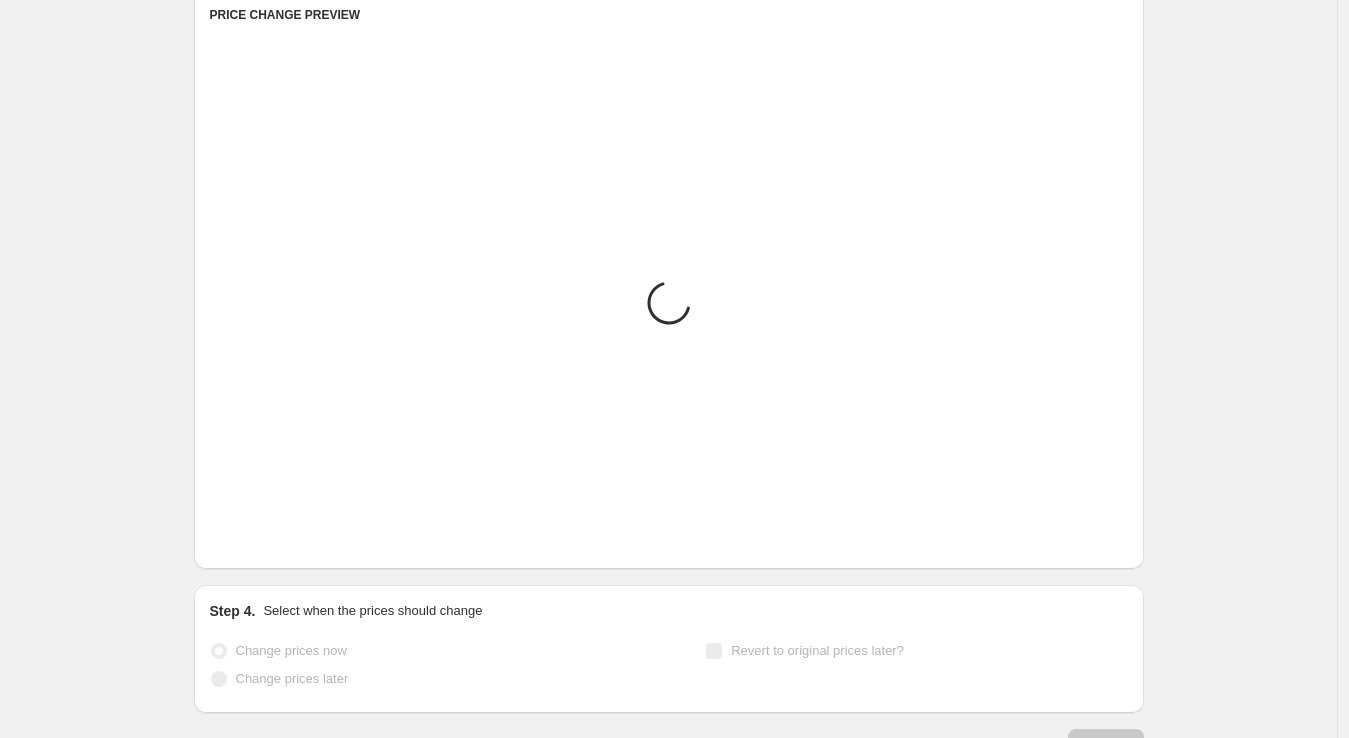 click on "Step 1. Optionally give your price change job a title (eg "March 30% off sale on boots") [MONTH] [DAY], [YEAR], [TIME] Price change job This title is just for internal use, customers won't see it Step 2. Select how the prices should change Use bulk price change rules Set product prices individually Use CSV upload Price Change type Change the price to a certain amount Change the price by a certain amount Change the price by a certain percentage Change the price to the current compare at price (price before sale) Change the price by a certain amount relative to the compare at price Change the price by a certain percentage relative to the compare at price Don't change the price Change the price by a certain percentage relative to the cost per item Change price to certain cost margin Change the price by a certain percentage Price change amount 10 % (Price increase) Rounding Round to nearest .01 Round to nearest whole number Change type" at bounding box center [661, -270] 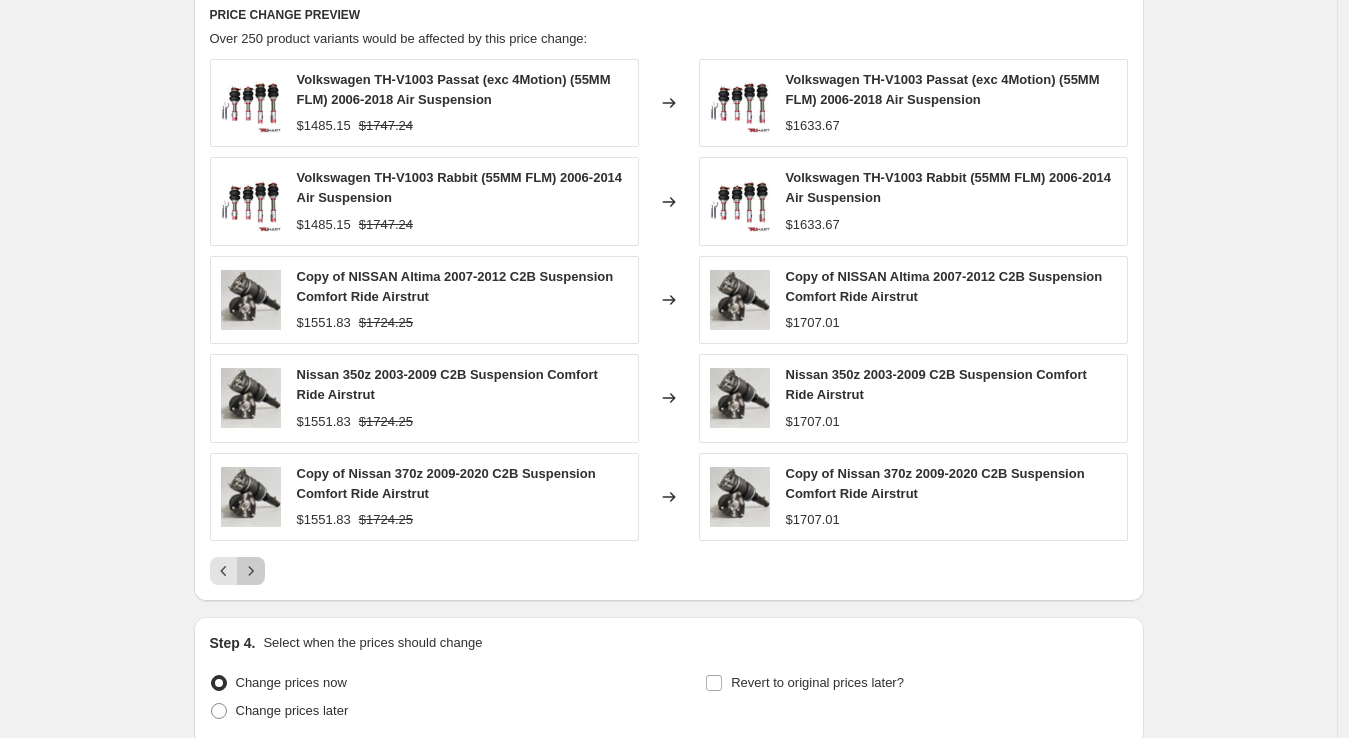 click 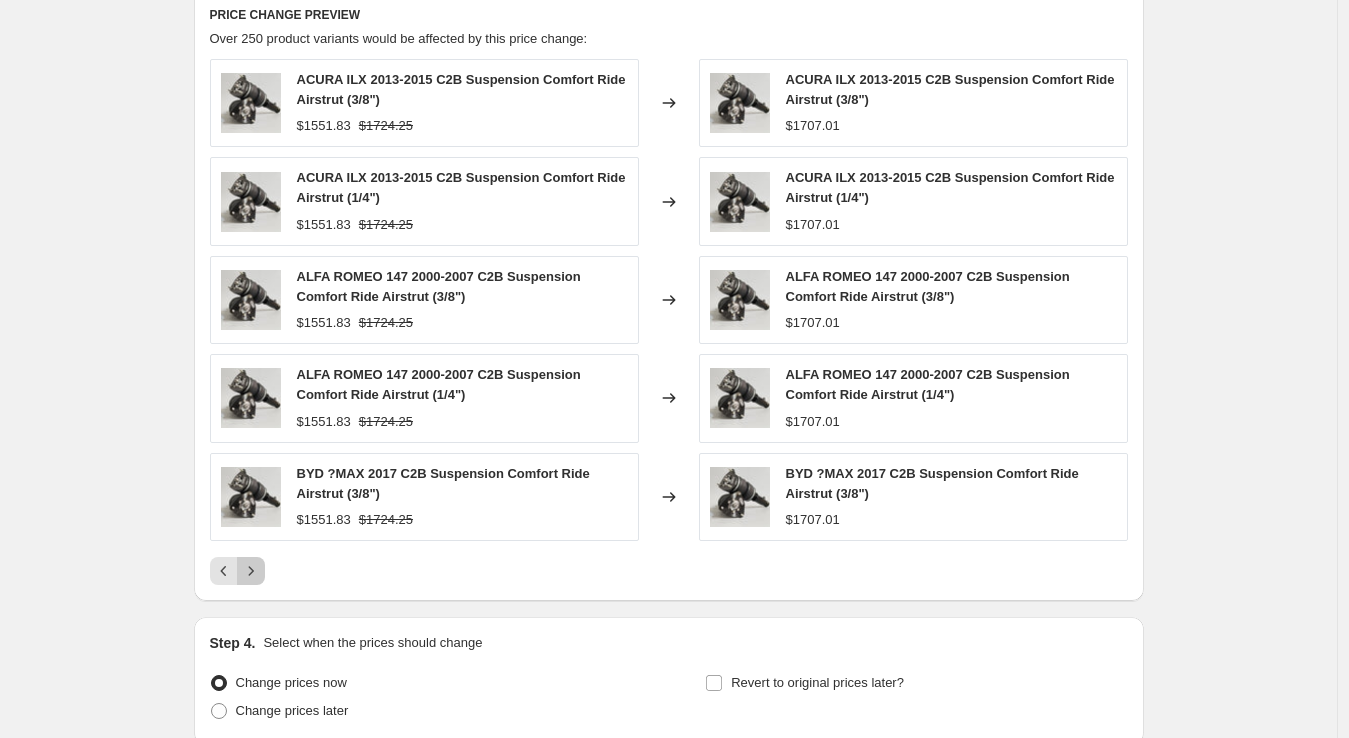 click 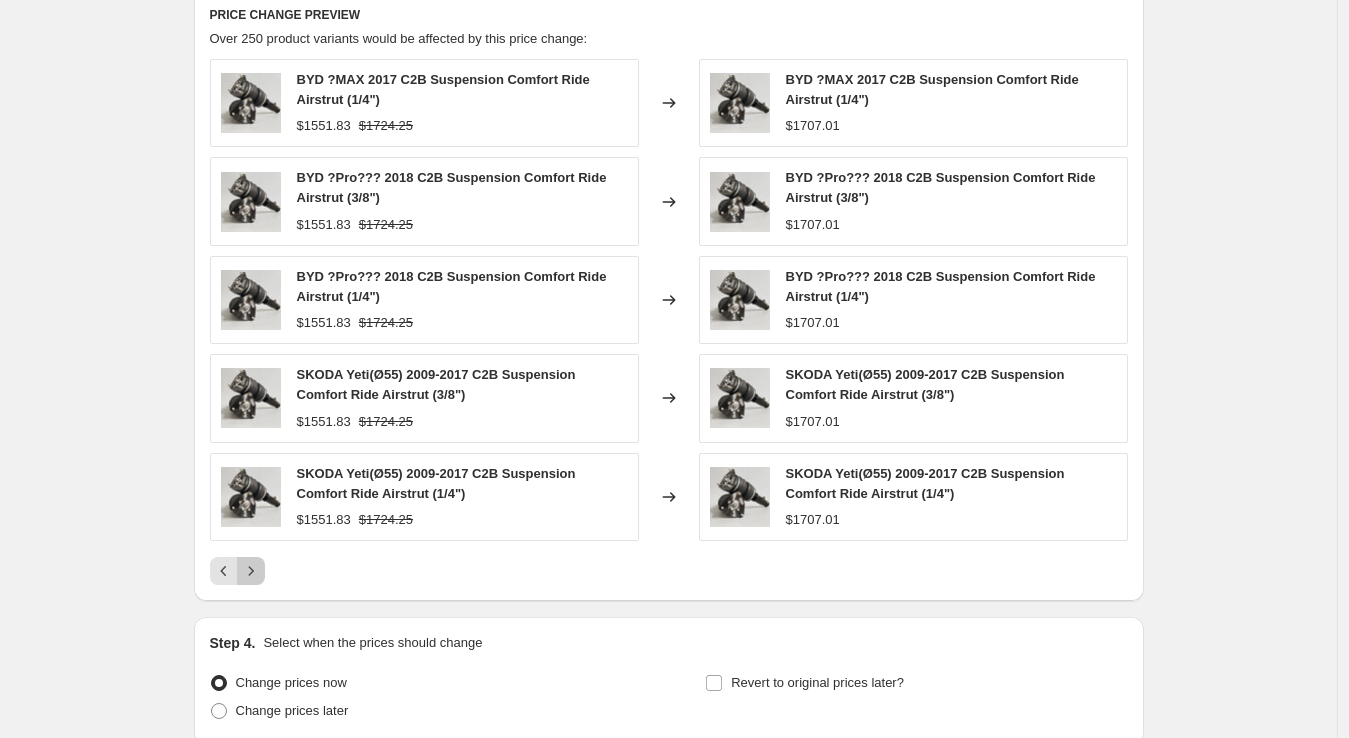click 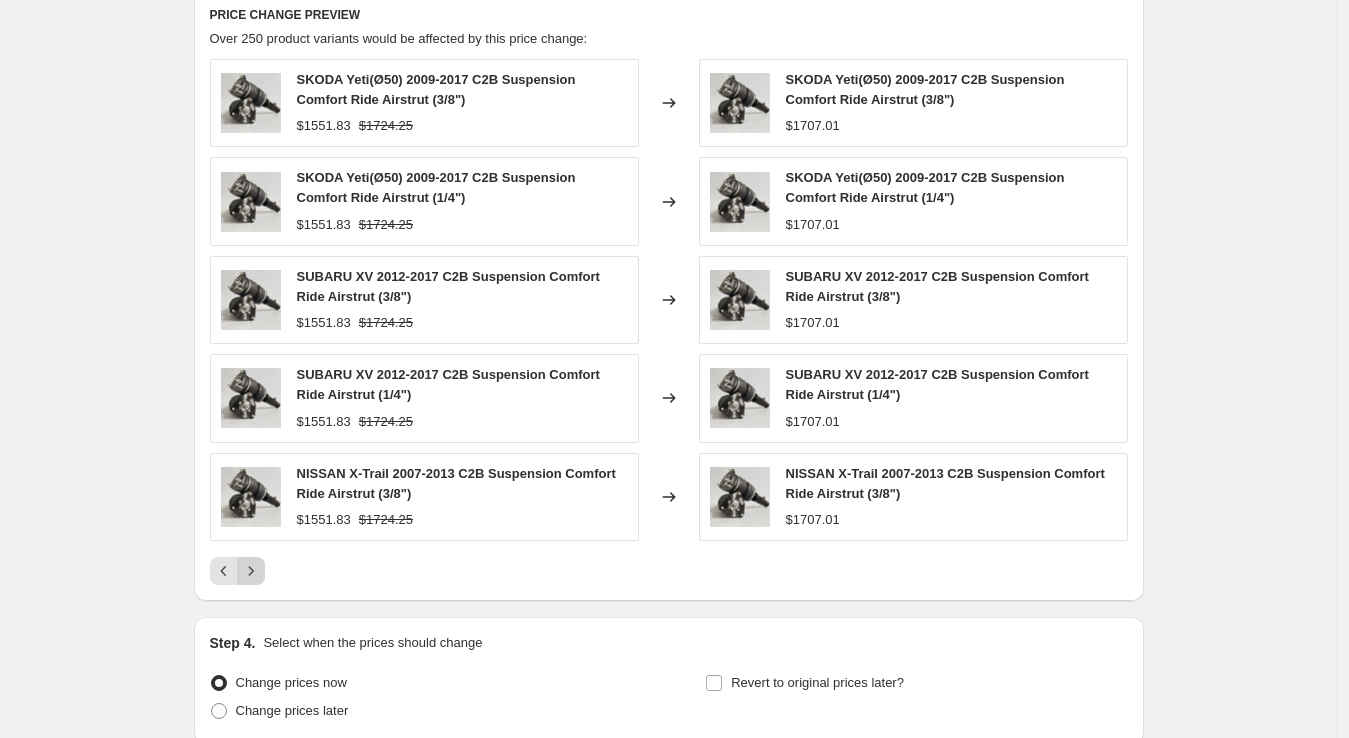 click 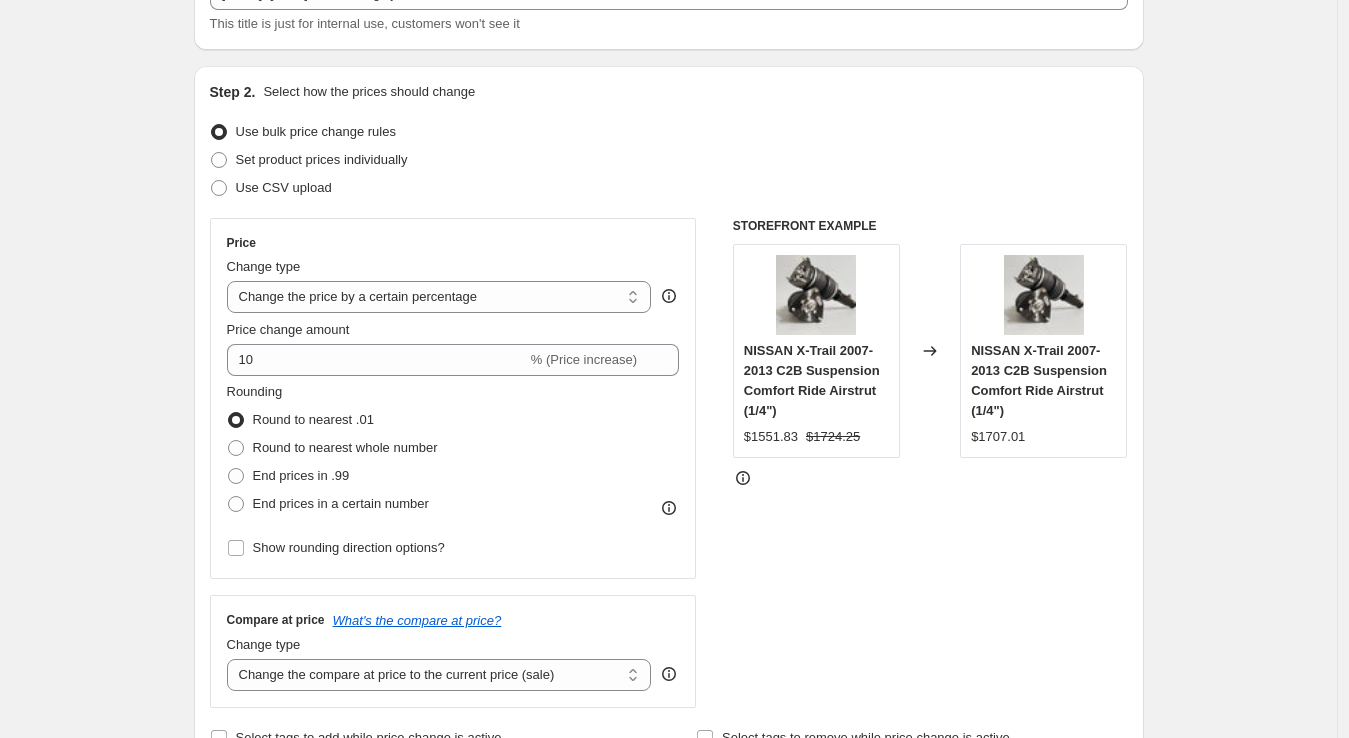 scroll, scrollTop: 0, scrollLeft: 0, axis: both 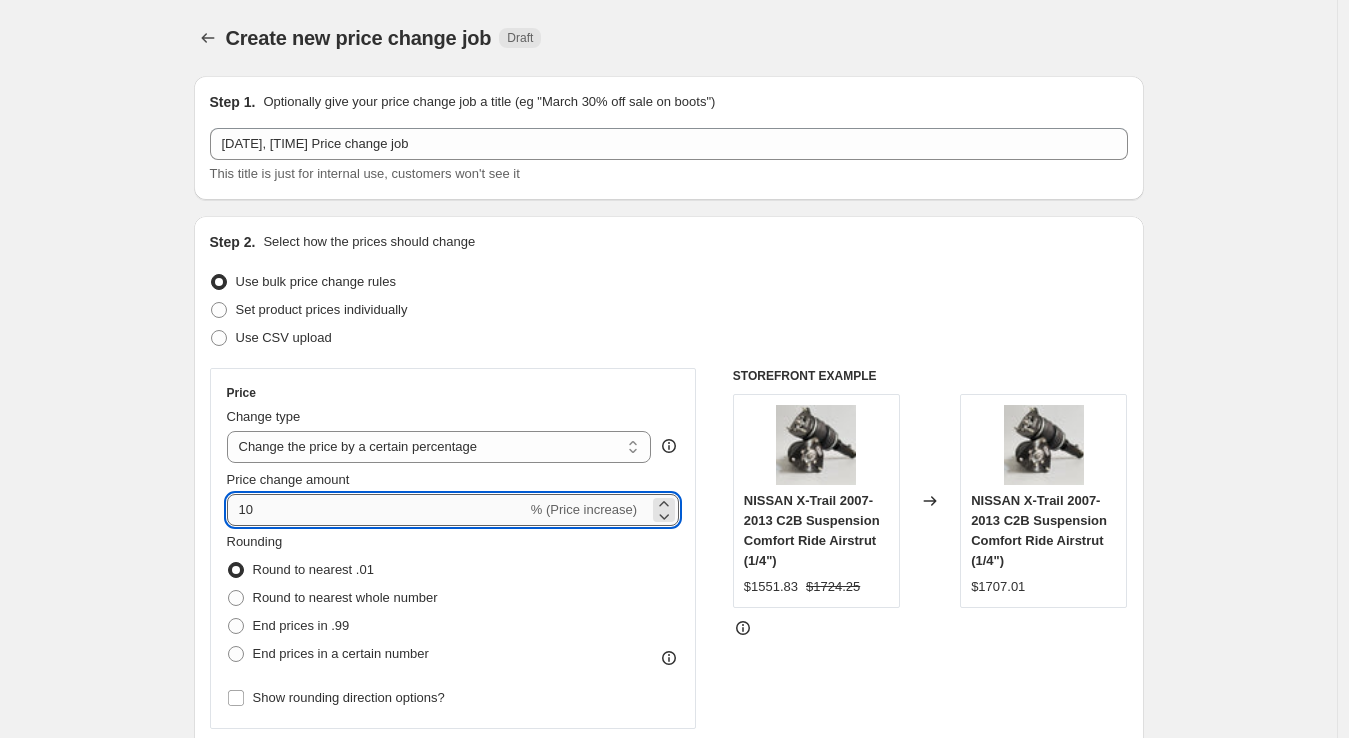 click on "10" at bounding box center [377, 510] 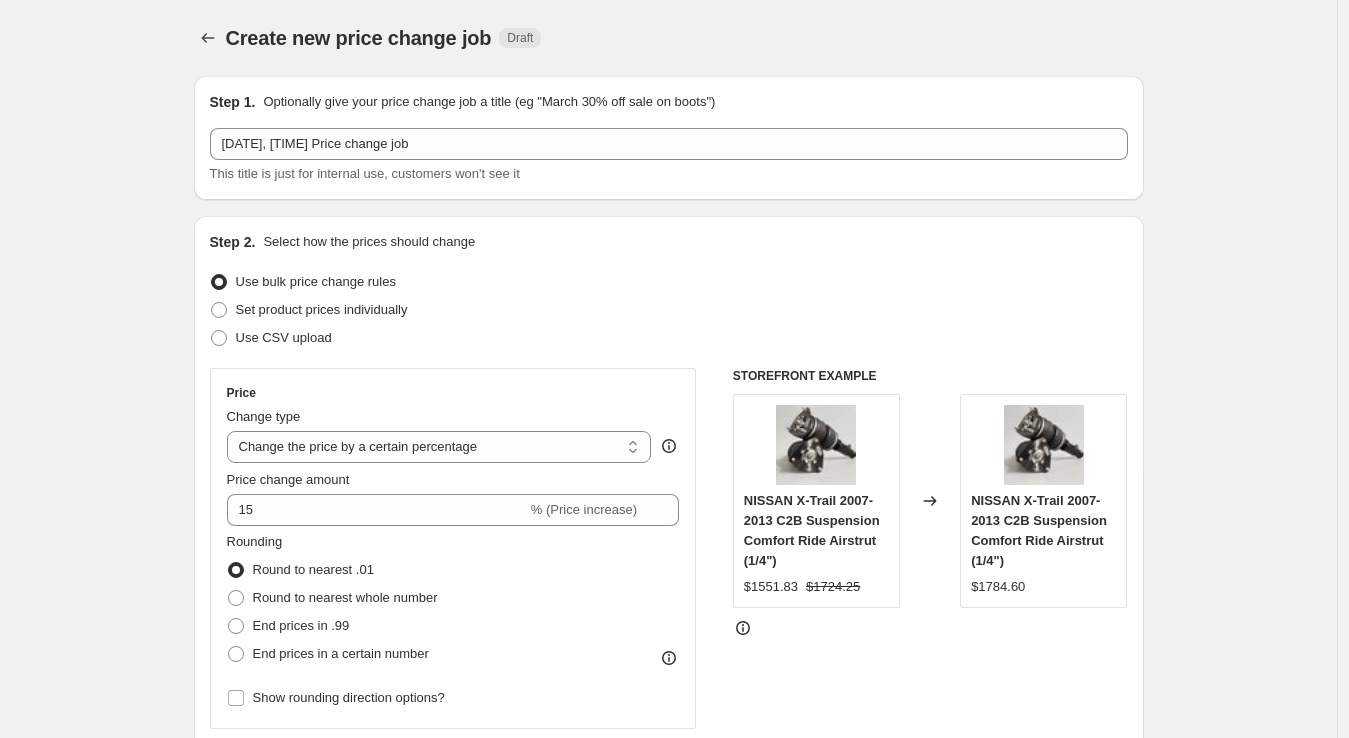 click on "Create new price change job. This page is ready Create new price change job Draft Step 1. Optionally give your price change job a title (eg "March 30% off sale on boots") [DATE], [TIME] Price change job This title is just for internal use, customers won't see it Step 2. Select how the prices should change Use bulk price change rules Set product prices individually Use CSV upload Price Change type Change the price to a certain amount Change the price by a certain amount Change the price by a certain percentage Change the price to the current compare at price (price before sale) Change the price by a certain amount relative to the compare at price Change the price by a certain percentage relative to the compare at price Don't change the price Change the price by a certain percentage relative to the cost per item Change price to certain cost margin Change the price by a certain percentage Price change amount 15 % (Price increase) Rounding Round to nearest .01 Round to nearest whole number Change type" at bounding box center [668, 1134] 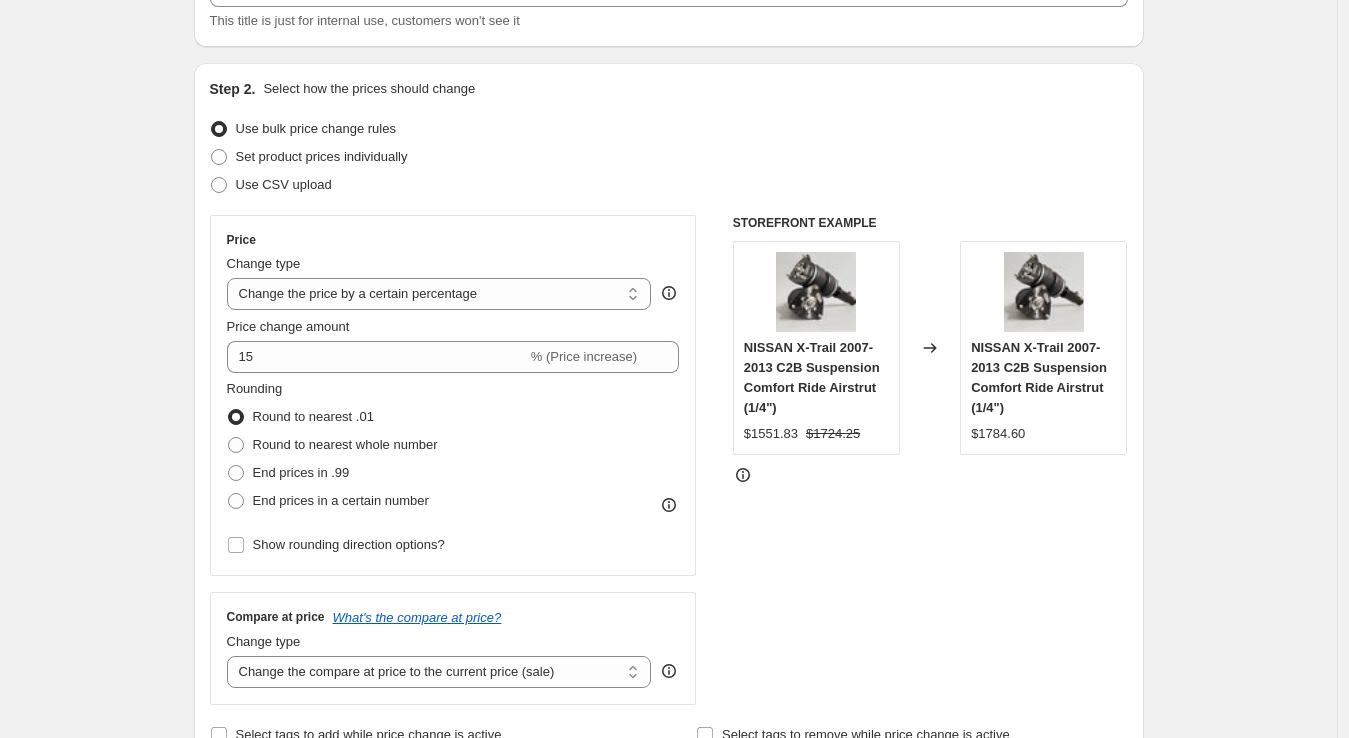 scroll, scrollTop: 154, scrollLeft: 0, axis: vertical 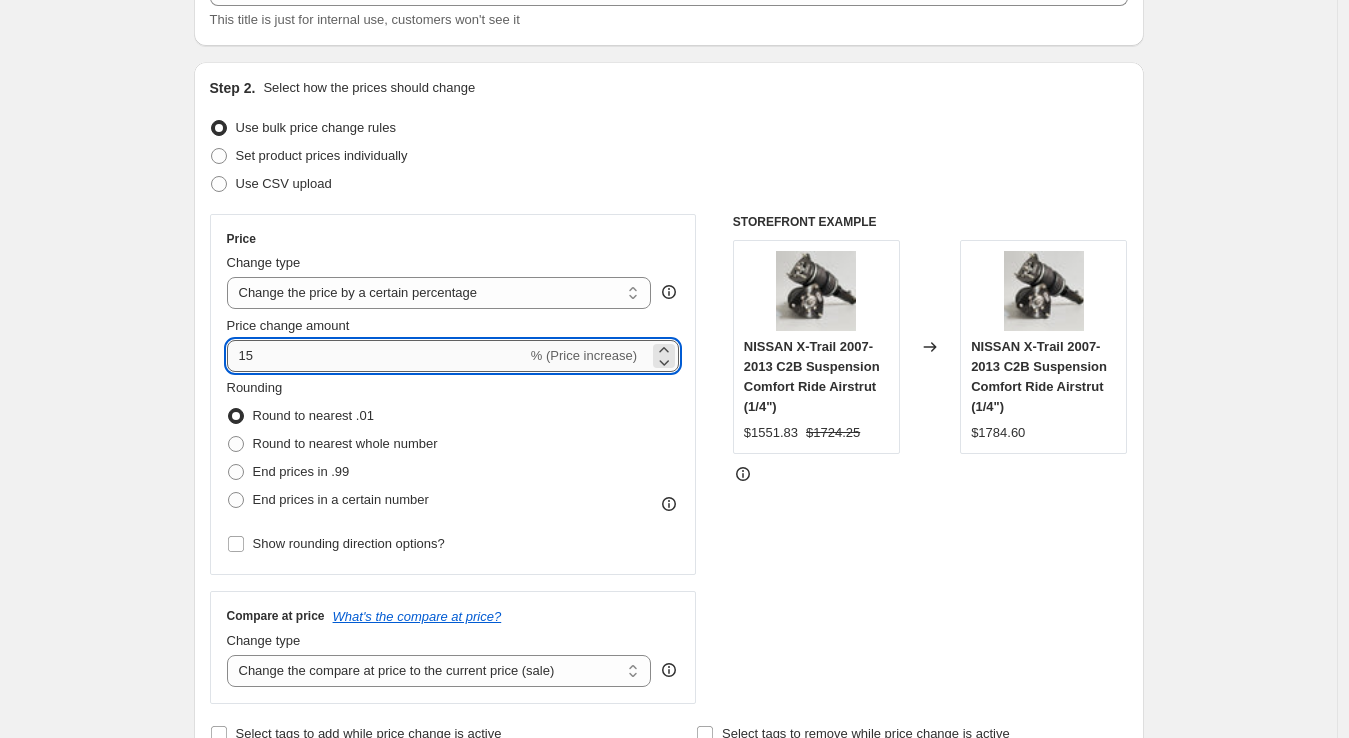click on "15" at bounding box center (377, 356) 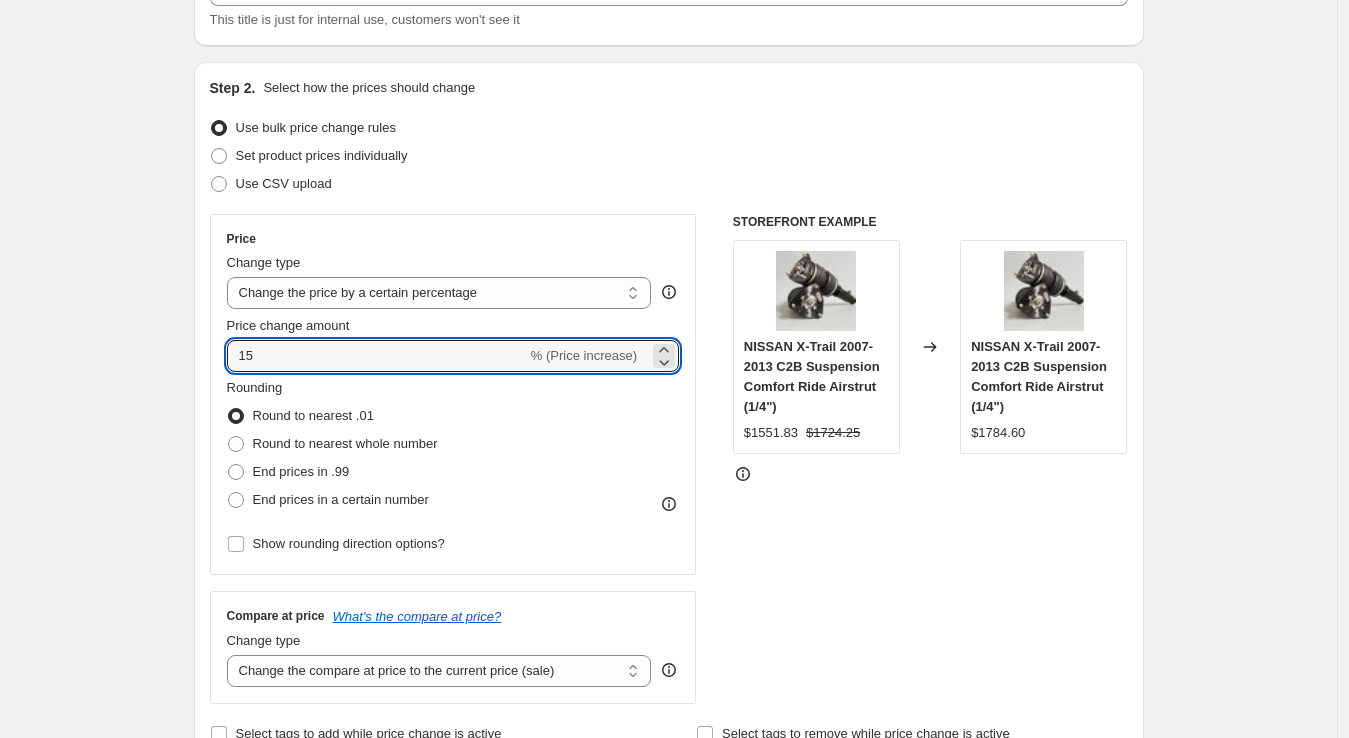drag, startPoint x: 302, startPoint y: 356, endPoint x: 107, endPoint y: 366, distance: 195.25624 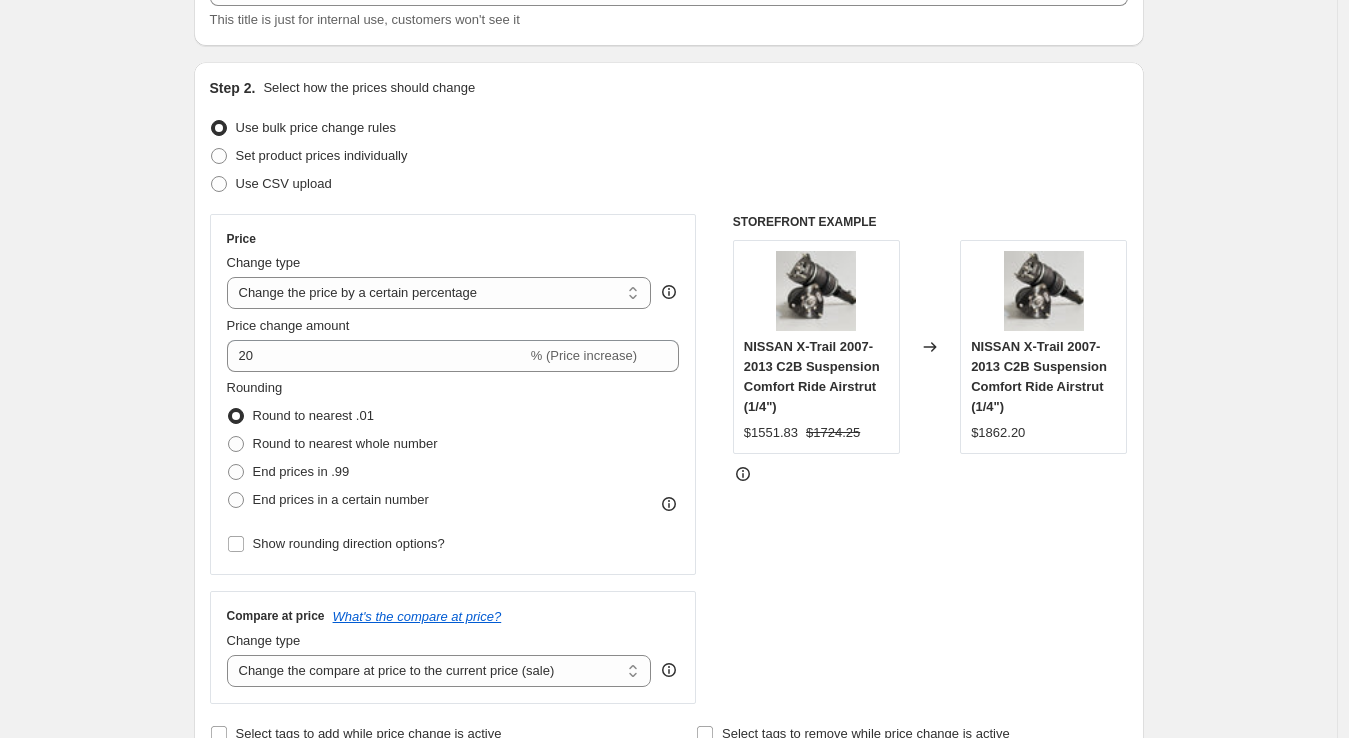 click on "Create new price change job. This page is ready Create new price change job Draft Step 1. Optionally give your price change job a title (eg "March 30% off sale on boots") [MONTH] [DAY], [YEAR], [TIME] Price change job This title is just for internal use, customers won't see it Step 2. Select how the prices should change Use bulk price change rules Set product prices individually Use CSV upload Price Change type Change the price to a certain amount Change the price by a certain amount Change the price by a certain percentage Change the price to the current compare at price (price before sale) Change the price by a certain amount relative to the compare at price Change the price by a certain percentage relative to the compare at price Don't change the price Change the price by a certain percentage relative to the cost per item Change price to certain cost margin Change the price by a certain percentage Price change amount 20 % (Price increase) Rounding Round to nearest .01 Round to nearest whole number Change type" at bounding box center [668, 980] 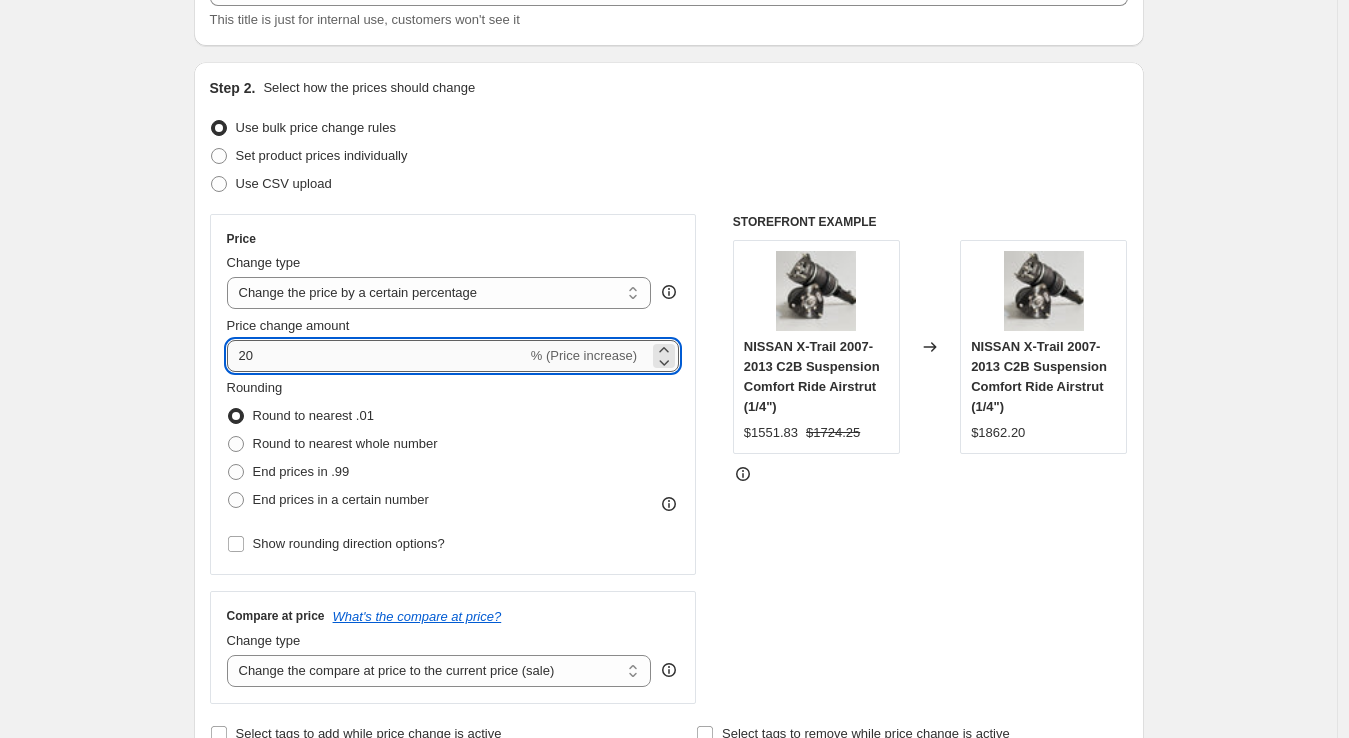 click on "20" at bounding box center [377, 356] 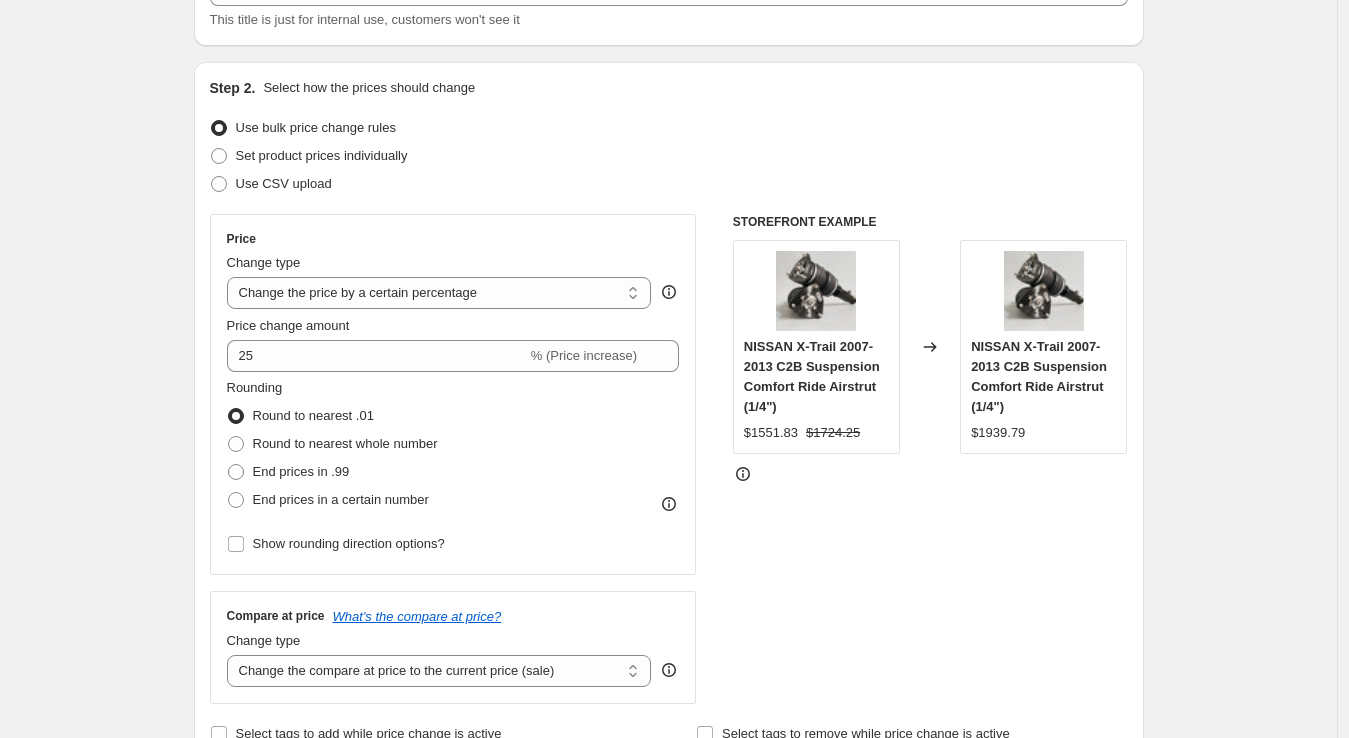 click on "Create new price change job. This page is ready Create new price change job Draft Step 1. Optionally give your price change job a title (eg "March 30% off sale on boots") [DATE], [TIME] Price change job This title is just for internal use, customers won't see it Step 2. Select how the prices should change Use bulk price change rules Set product prices individually Use CSV upload Price Change type Change the price to a certain amount Change the price by a certain amount Change the price by a certain percentage Change the price to the current compare at price (price before sale) Change the price by a certain amount relative to the compare at price Change the price by a certain percentage relative to the compare at price Don't change the price Change the price by a certain percentage relative to the cost per item Change price to certain cost margin Change the price by a certain percentage Price change amount 25 % (Price increase) Rounding Round to nearest .01 Round to nearest whole number Change type" at bounding box center [668, 980] 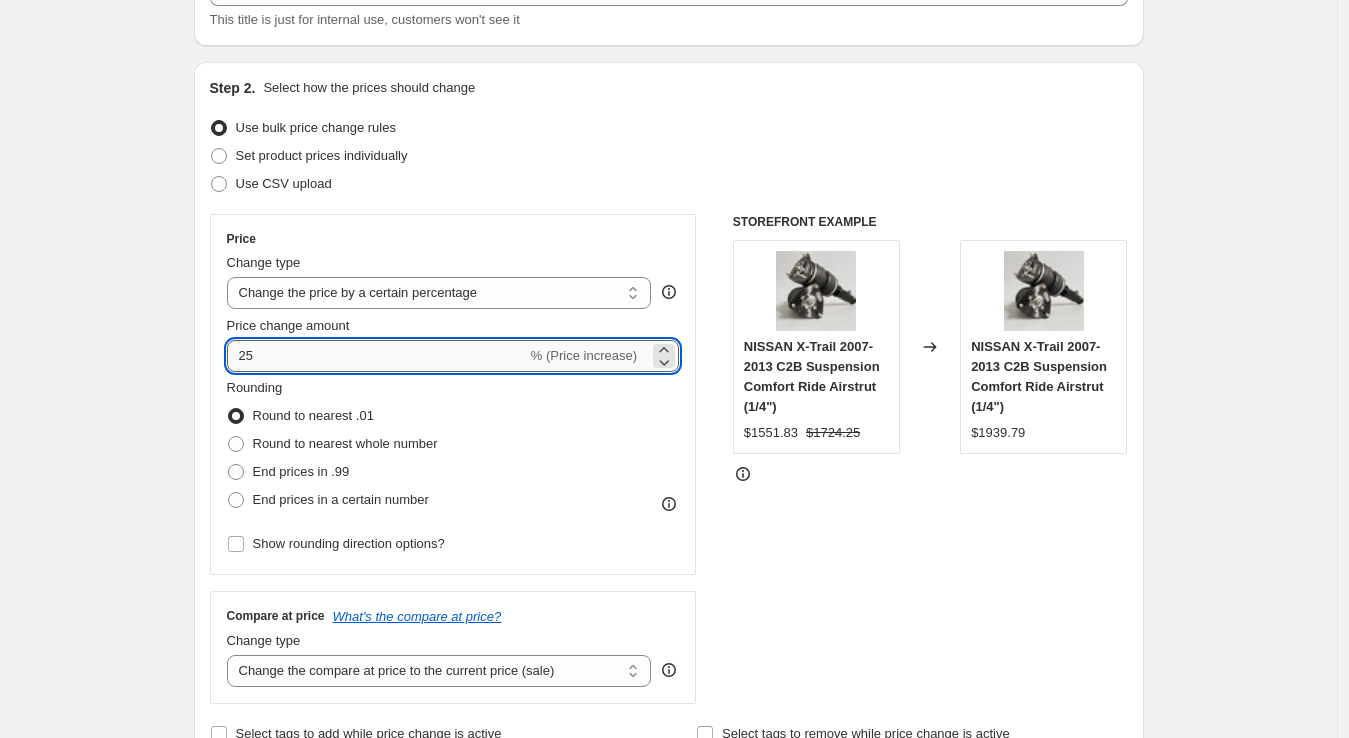 click on "25" at bounding box center [377, 356] 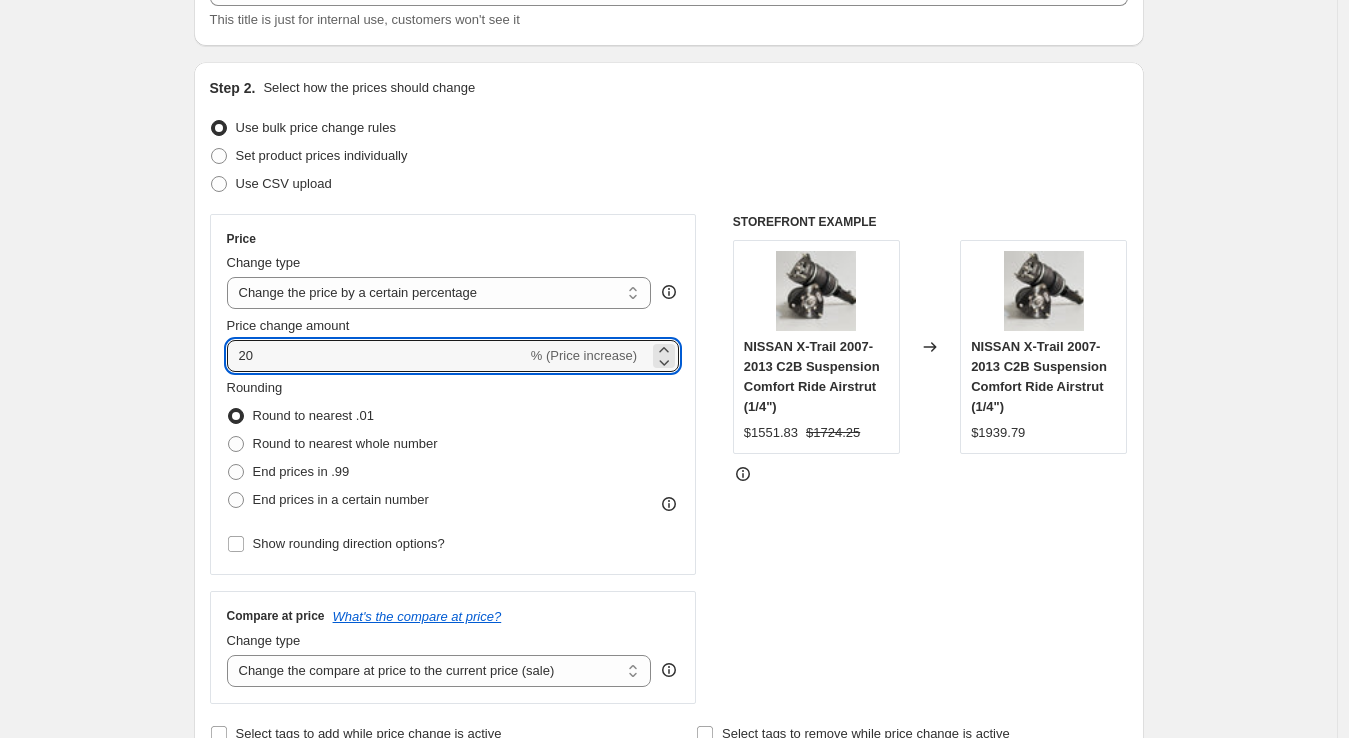 type on "20" 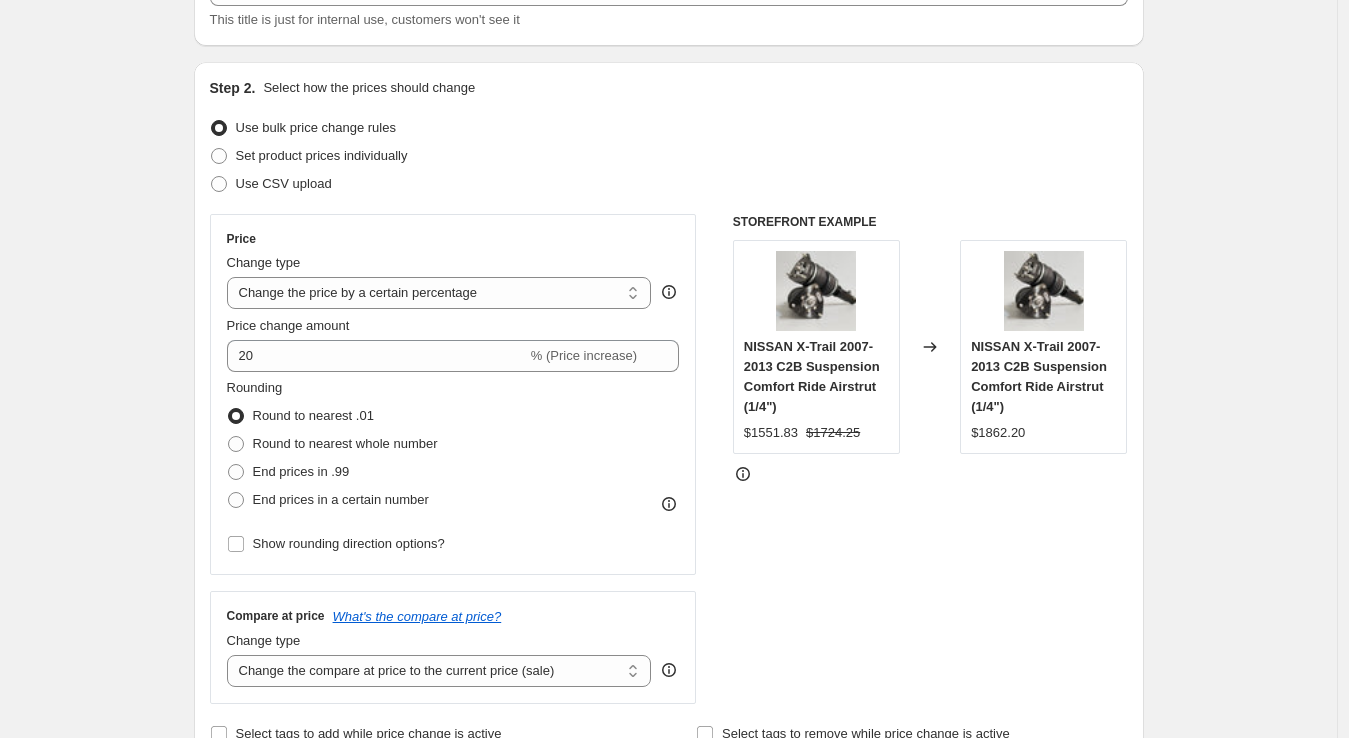 click on "Create new price change job. This page is ready Create new price change job Draft Step 1. Optionally give your price change job a title (eg "March 30% off sale on boots") [MONTH] [DAY], [YEAR], [TIME] Price change job This title is just for internal use, customers won't see it Step 2. Select how the prices should change Use bulk price change rules Set product prices individually Use CSV upload Price Change type Change the price to a certain amount Change the price by a certain amount Change the price by a certain percentage Change the price to the current compare at price (price before sale) Change the price by a certain amount relative to the compare at price Change the price by a certain percentage relative to the compare at price Don't change the price Change the price by a certain percentage relative to the cost per item Change price to certain cost margin Change the price by a certain percentage Price change amount 20 % (Price increase) Rounding Round to nearest .01 Round to nearest whole number Change type" at bounding box center [668, 980] 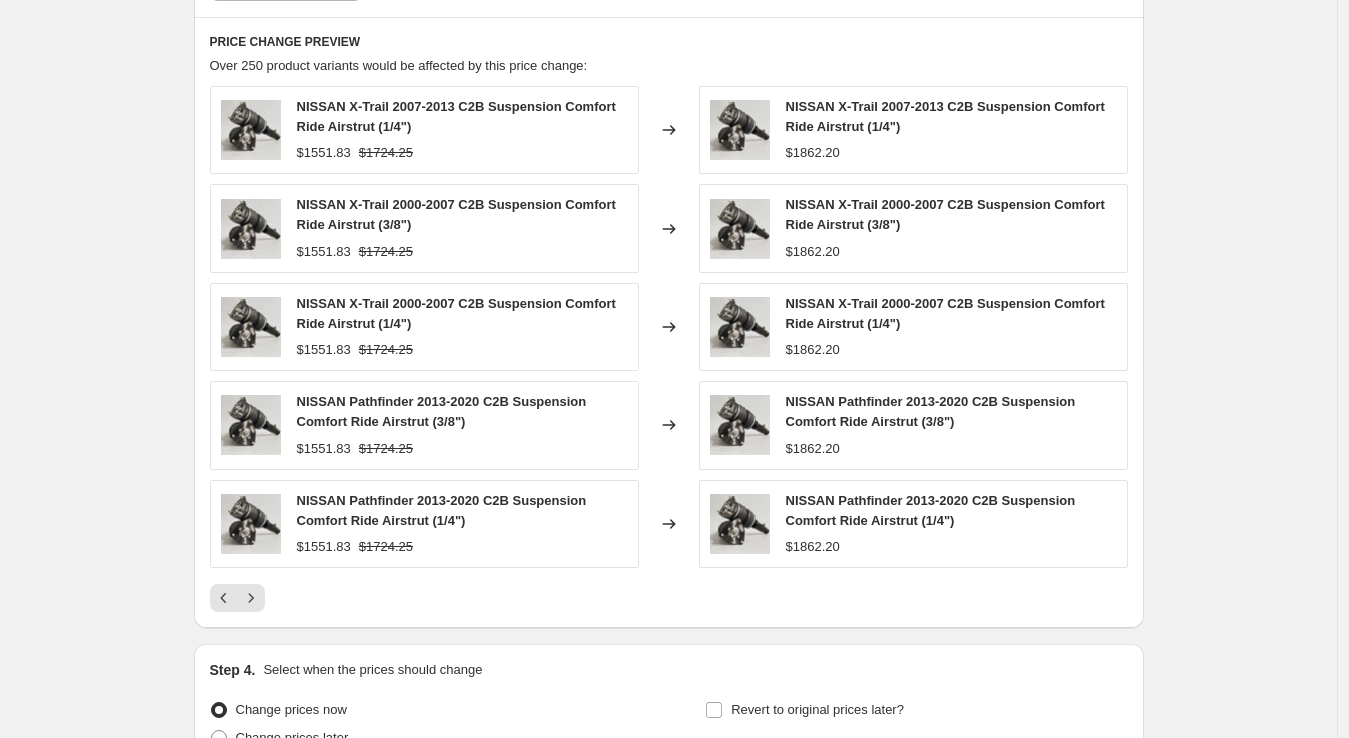 scroll, scrollTop: 1511, scrollLeft: 0, axis: vertical 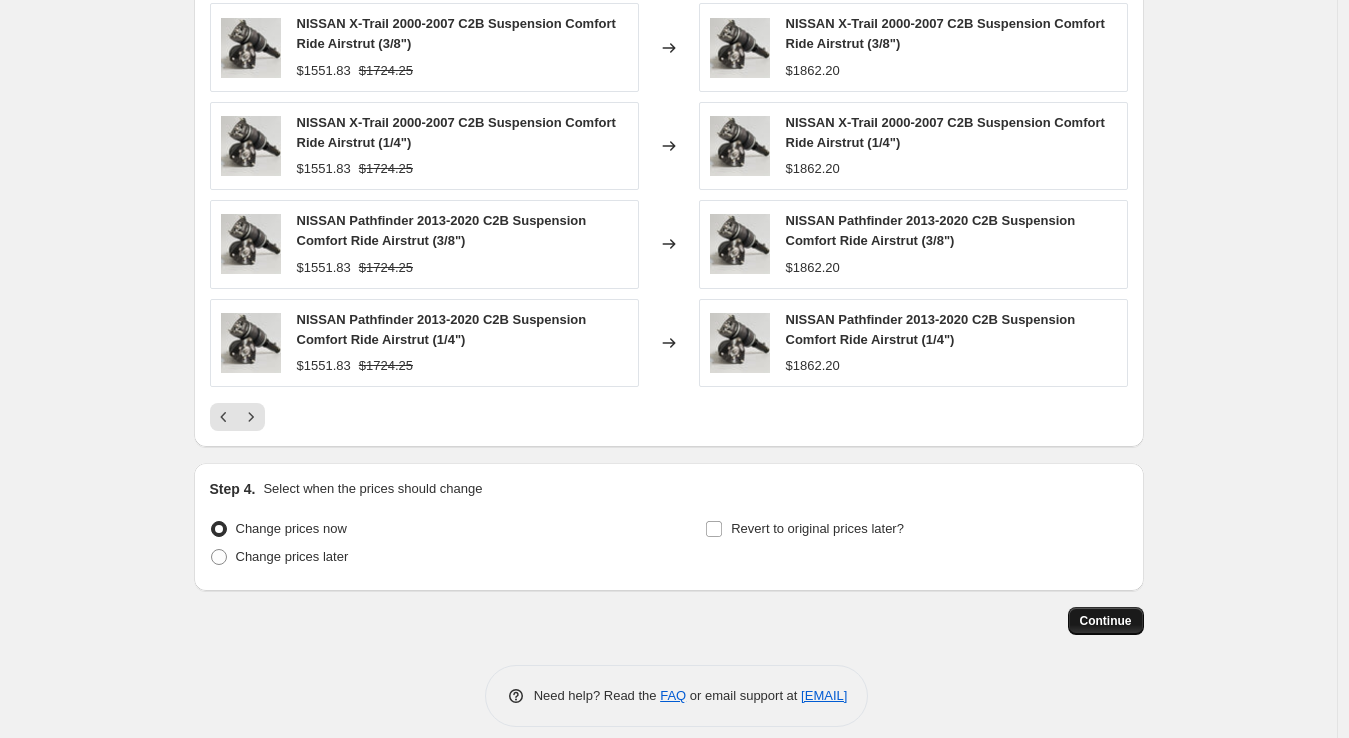 click on "Continue" at bounding box center (1106, 621) 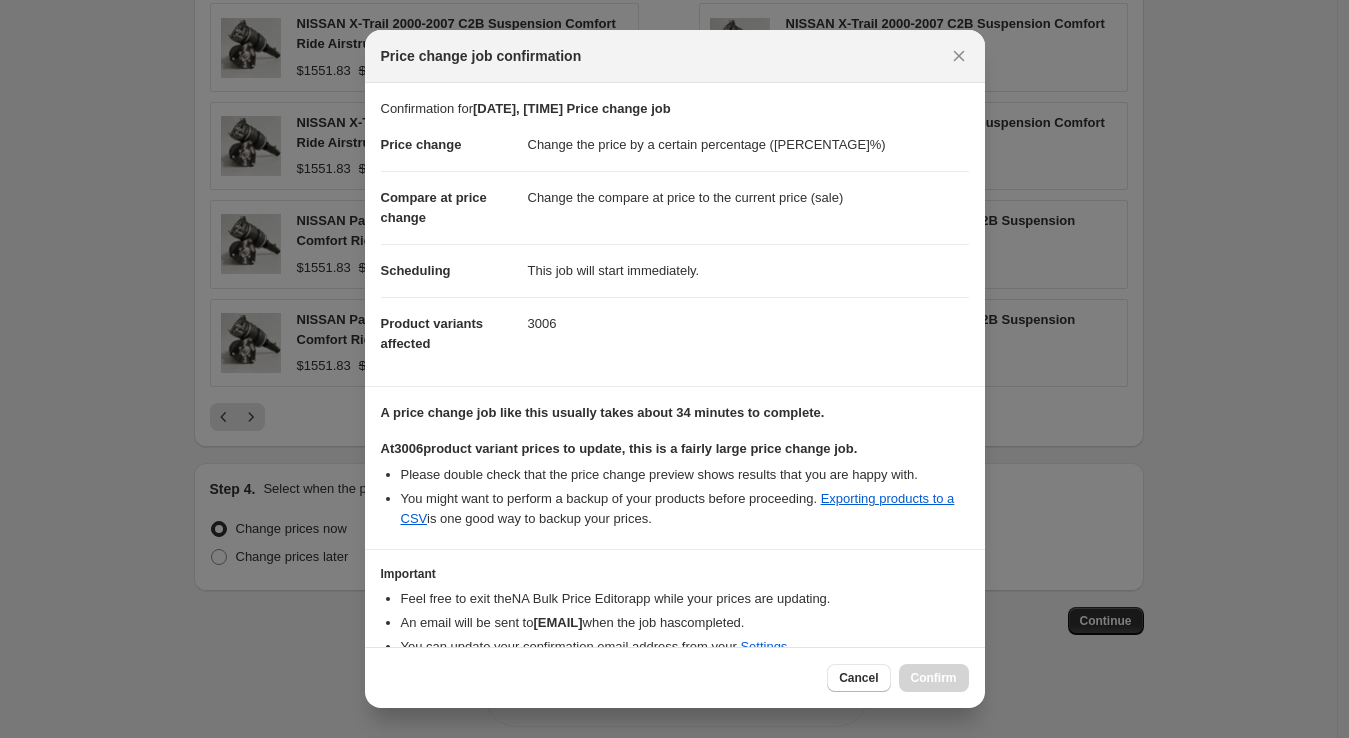 scroll, scrollTop: 87, scrollLeft: 0, axis: vertical 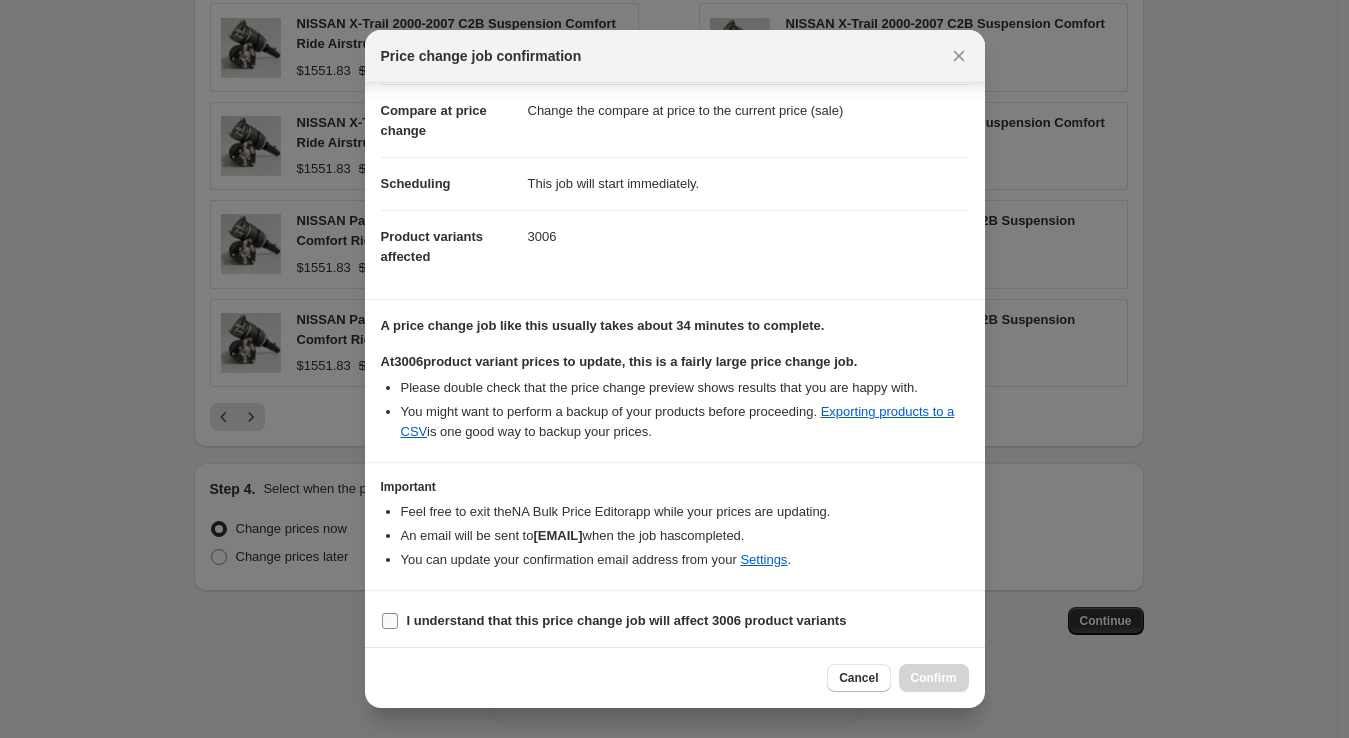 click on "I understand that this price change job will affect 3006 product variants" at bounding box center [627, 620] 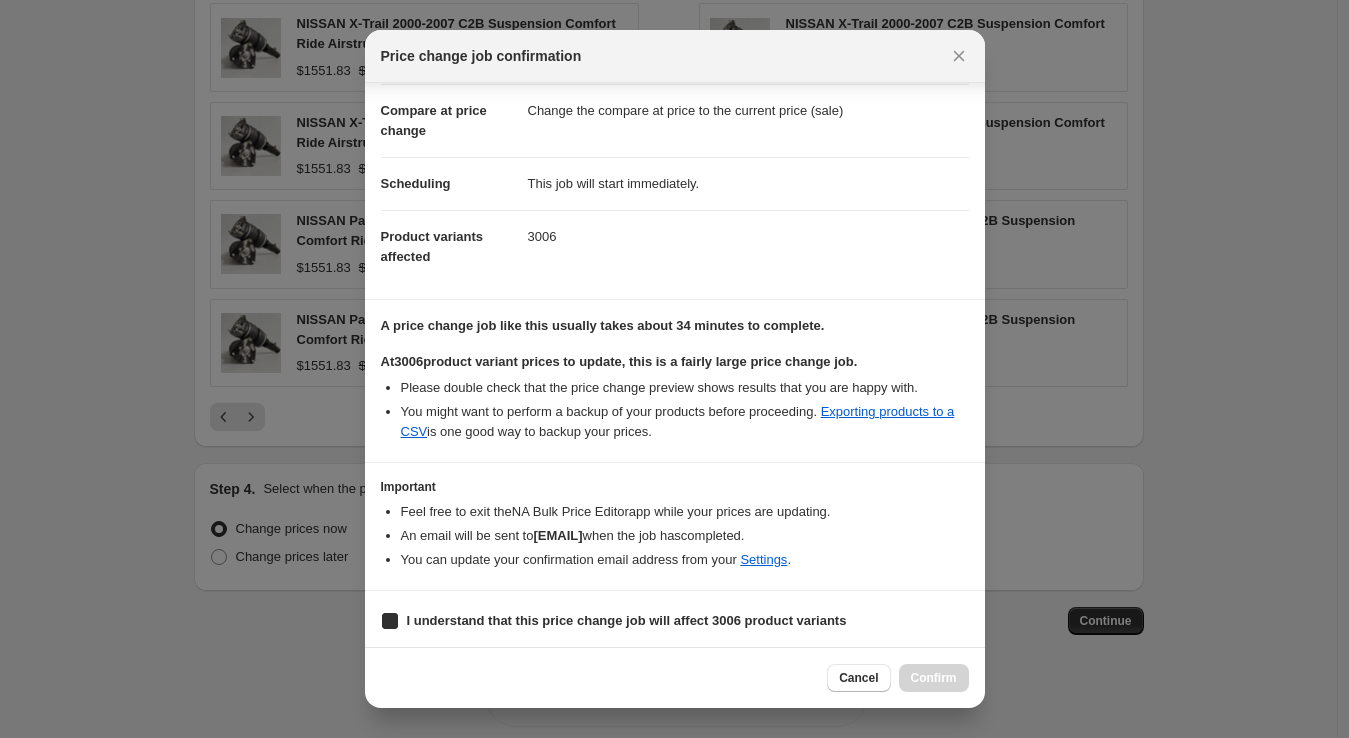 checkbox on "true" 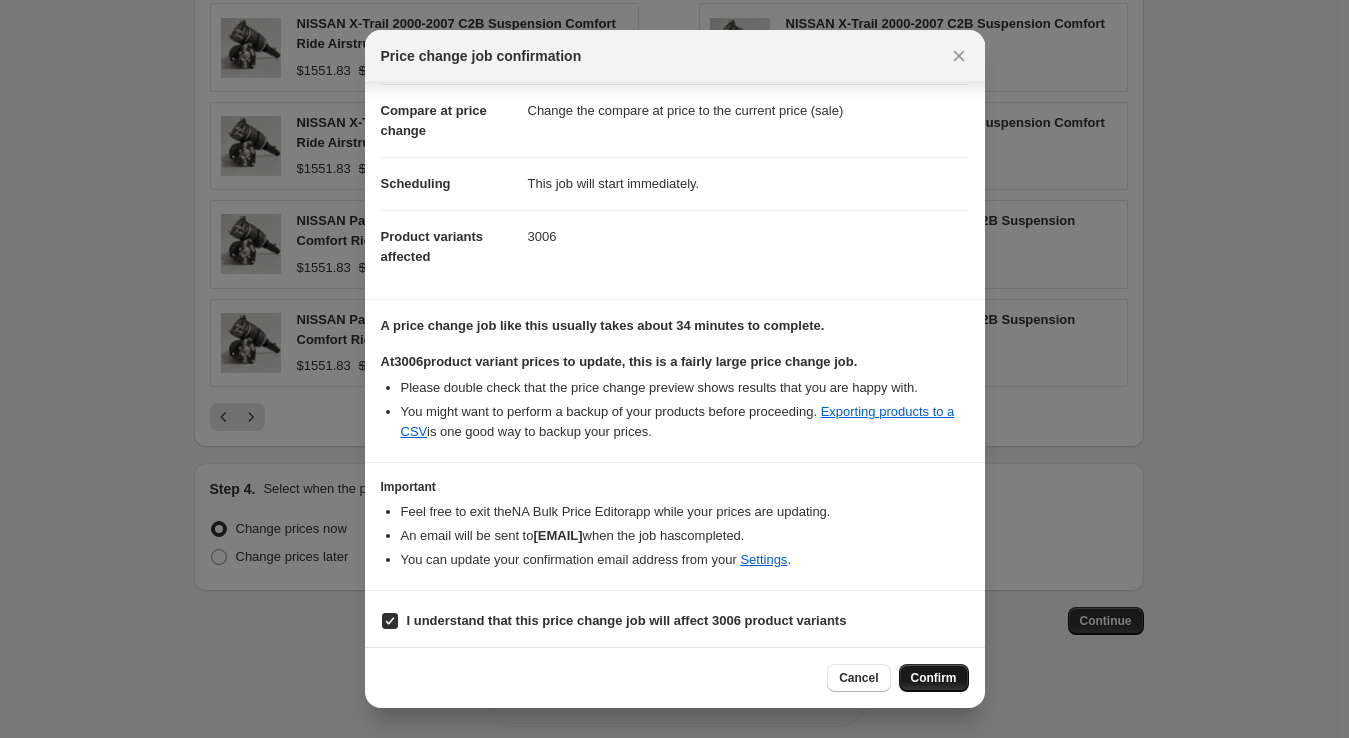 click on "Confirm" at bounding box center [934, 678] 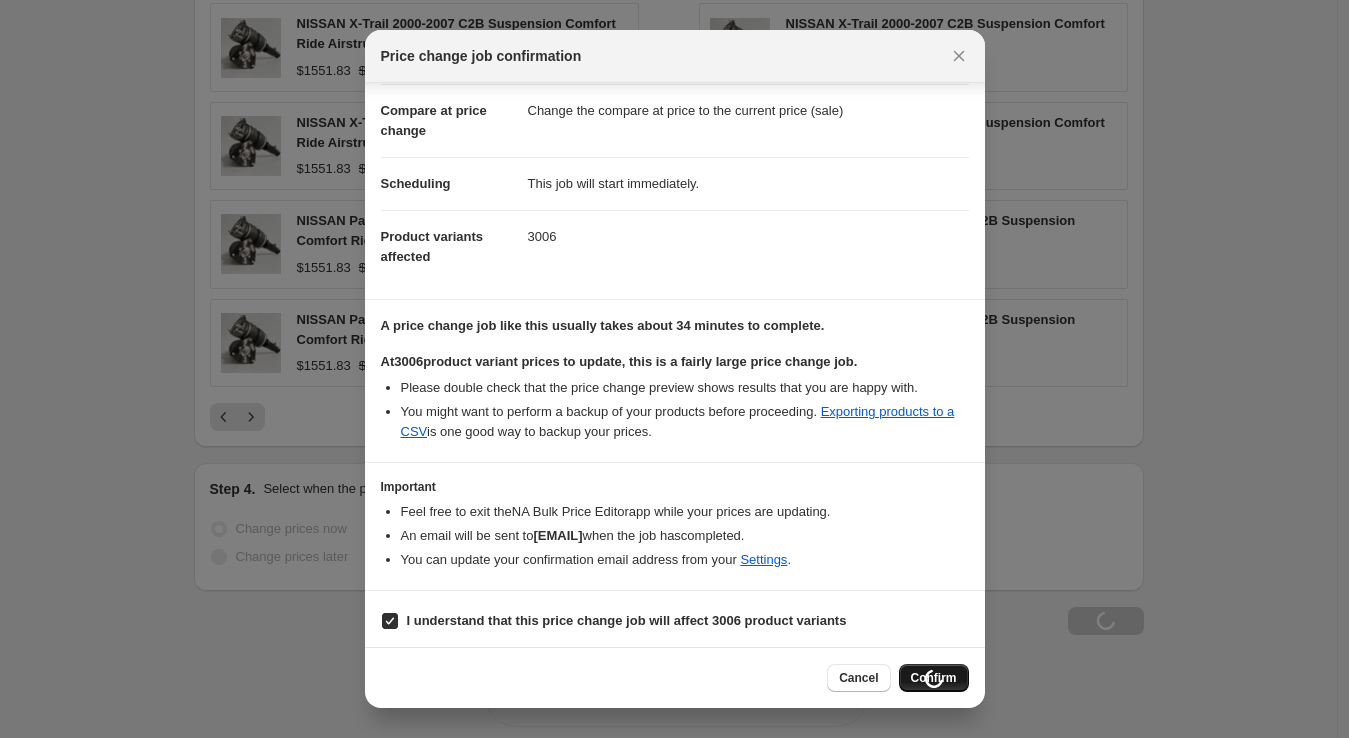 scroll, scrollTop: 1578, scrollLeft: 0, axis: vertical 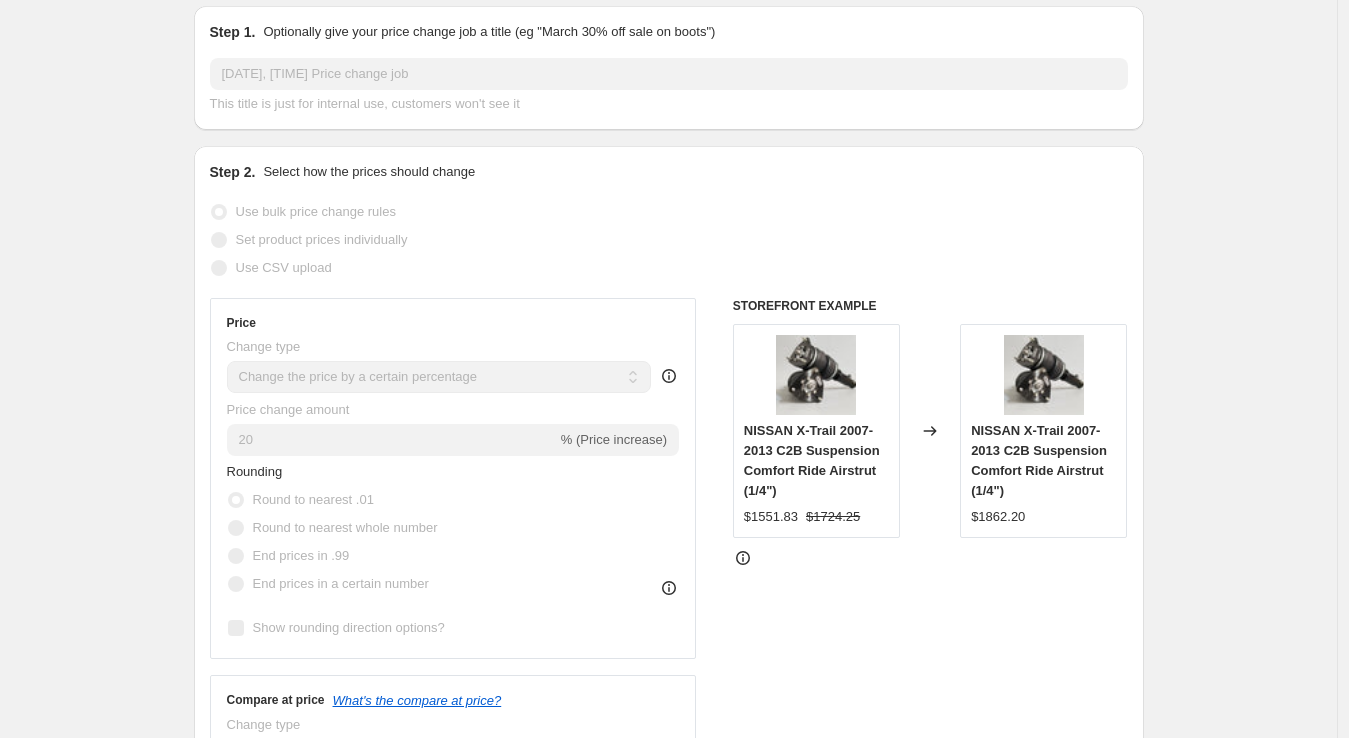 click on "[DATE], [TIME] Price change job. This page is ready [DATE], [TIME] Price change job Info Partially complete In progress Price change job in progress... 80/3006 (2%) The prices are currently being updated. This job cannot be edited because it is currently in progress. Stop changing prices and revert Step 1. Optionally give your price change job a title (eg "March 30% off sale on boots") [DATE], [TIME] Price change job This title is just for internal use, customers won't see it Step 2. Select how the prices should change Use bulk price change rules Set product prices individually Use CSV upload Price Change type Change the price to a certain amount Change the price by a certain amount Change the price by a certain percentage Change the price to the current compare at price (price before sale) Change the price by a certain amount relative to the compare at price Change the price by a certain percentage relative to the compare at price Don't change the price Price change amount 20   FAQ" at bounding box center (668, 970) 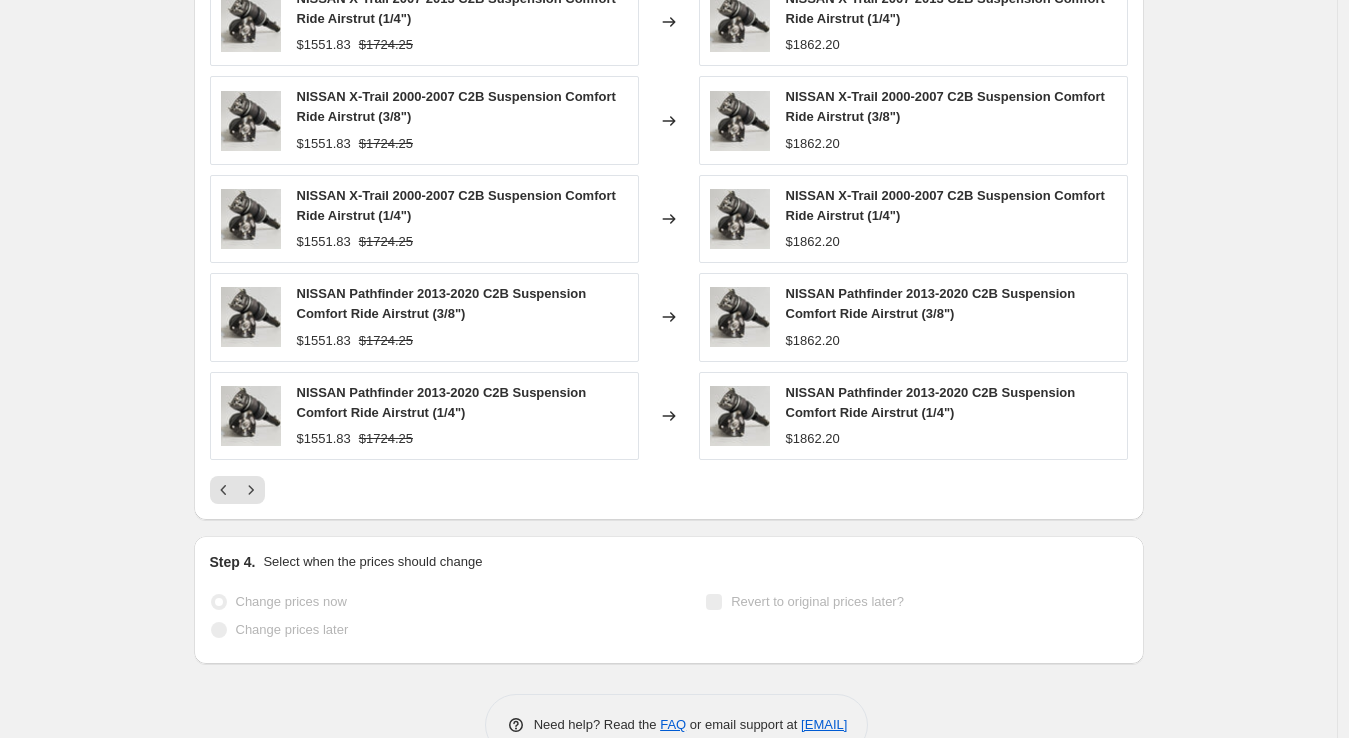 scroll, scrollTop: 1583, scrollLeft: 0, axis: vertical 